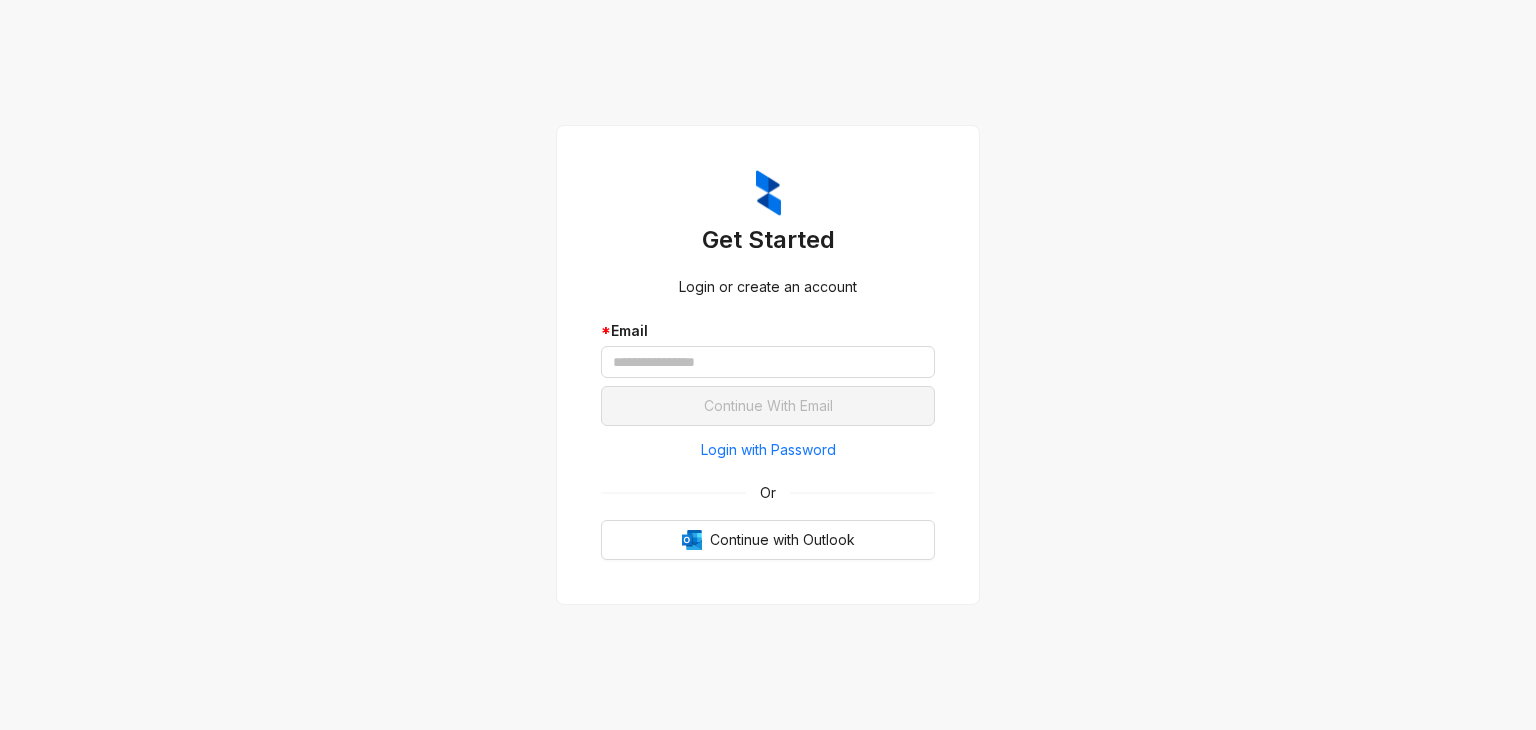 scroll, scrollTop: 0, scrollLeft: 0, axis: both 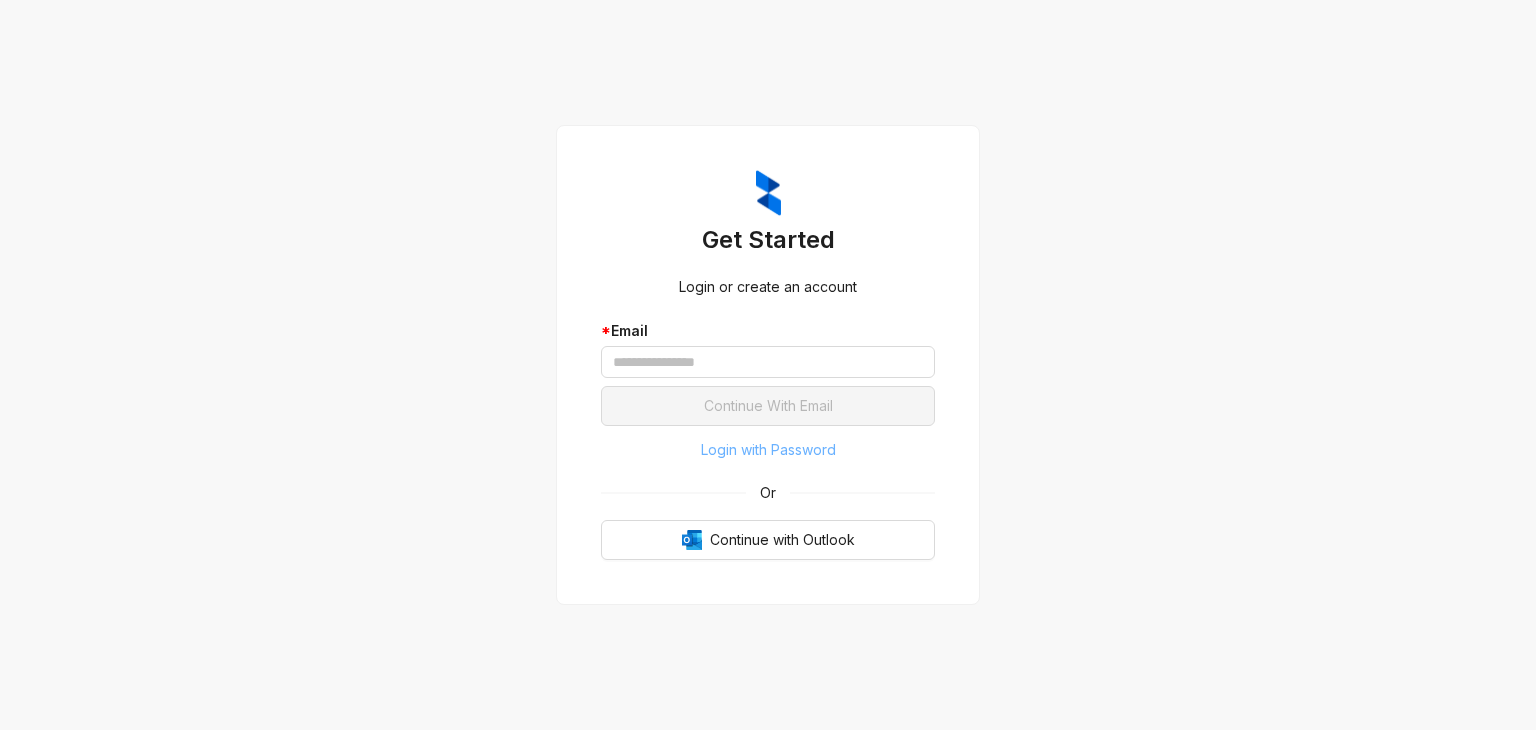 click on "Login with Password" at bounding box center (768, 450) 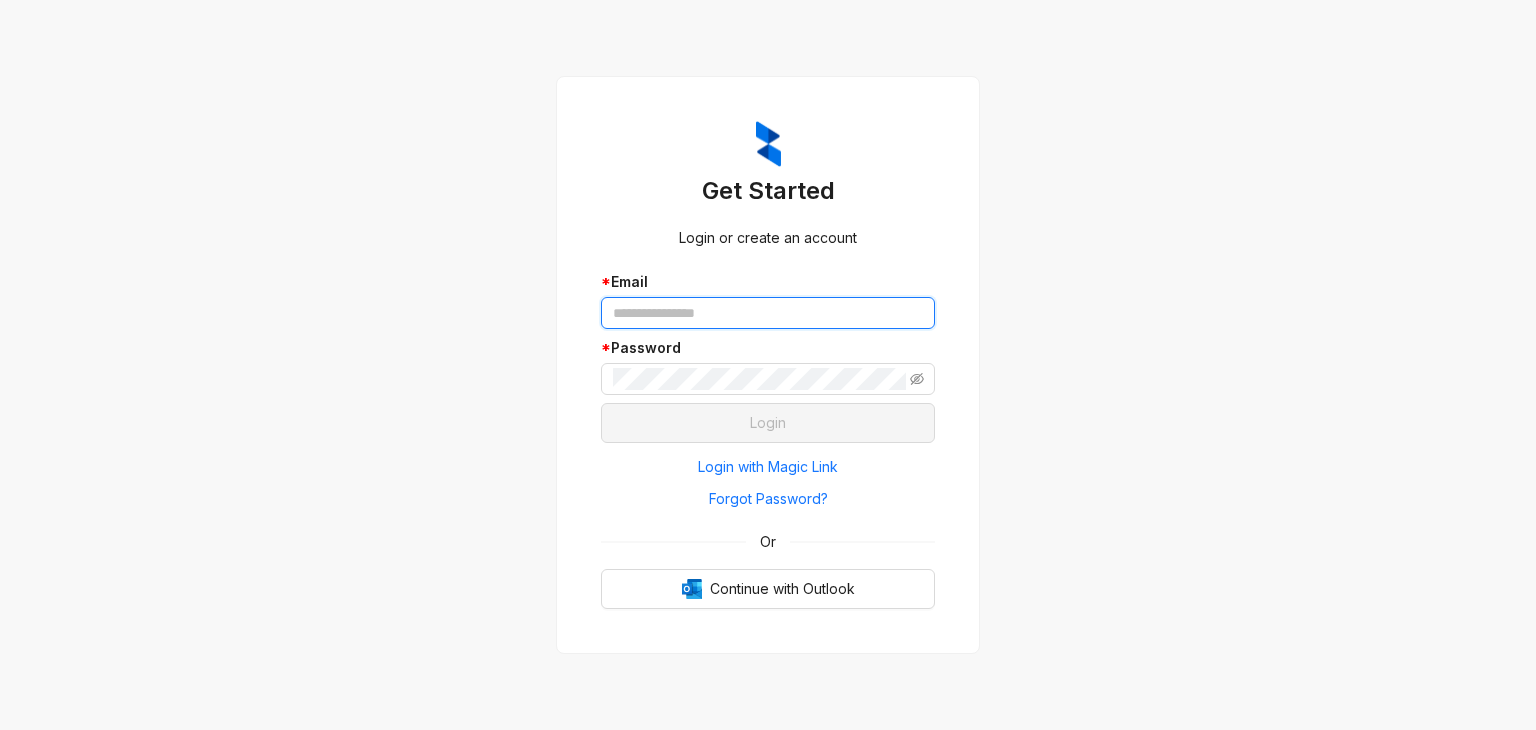 drag, startPoint x: 642, startPoint y: 310, endPoint x: 692, endPoint y: 341, distance: 58.830265 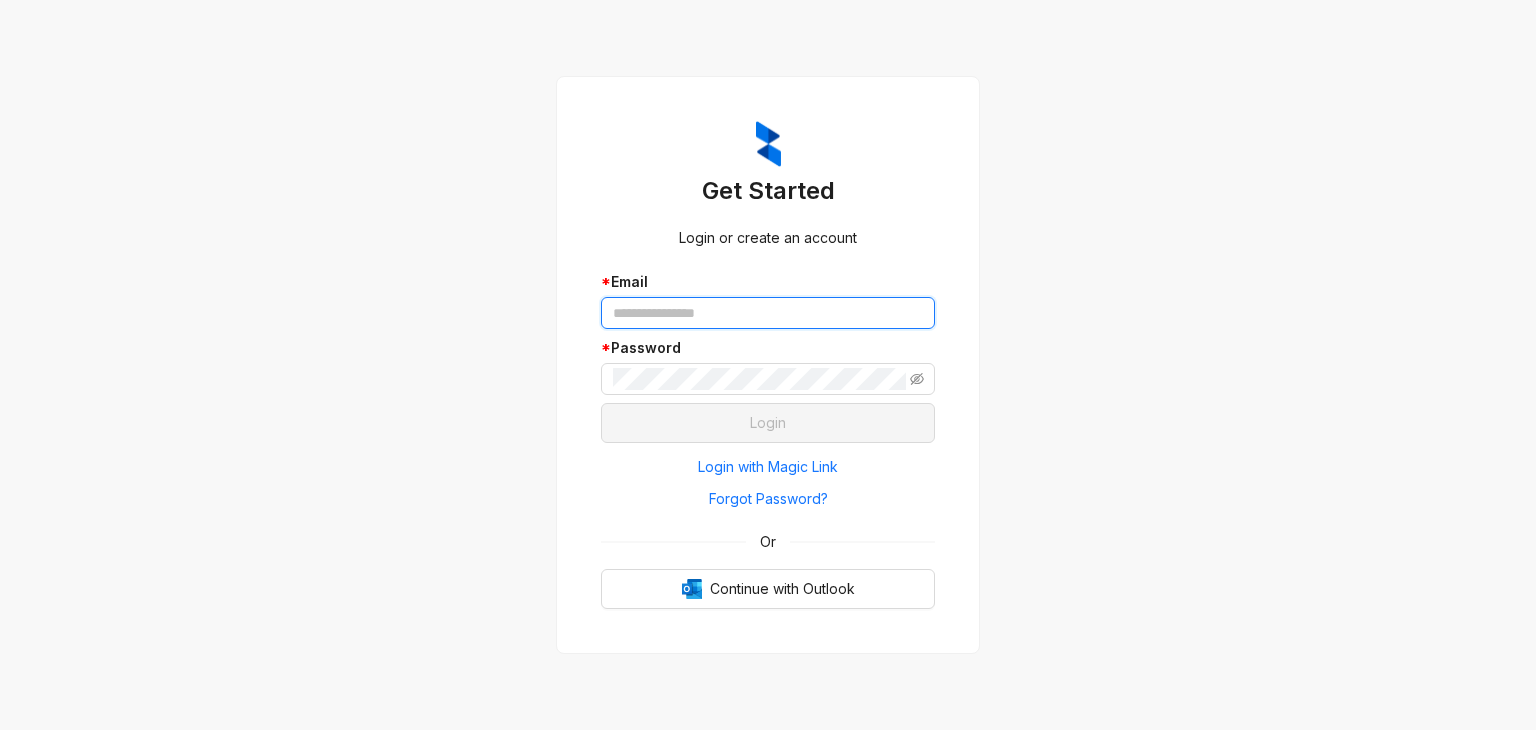 click at bounding box center (768, 313) 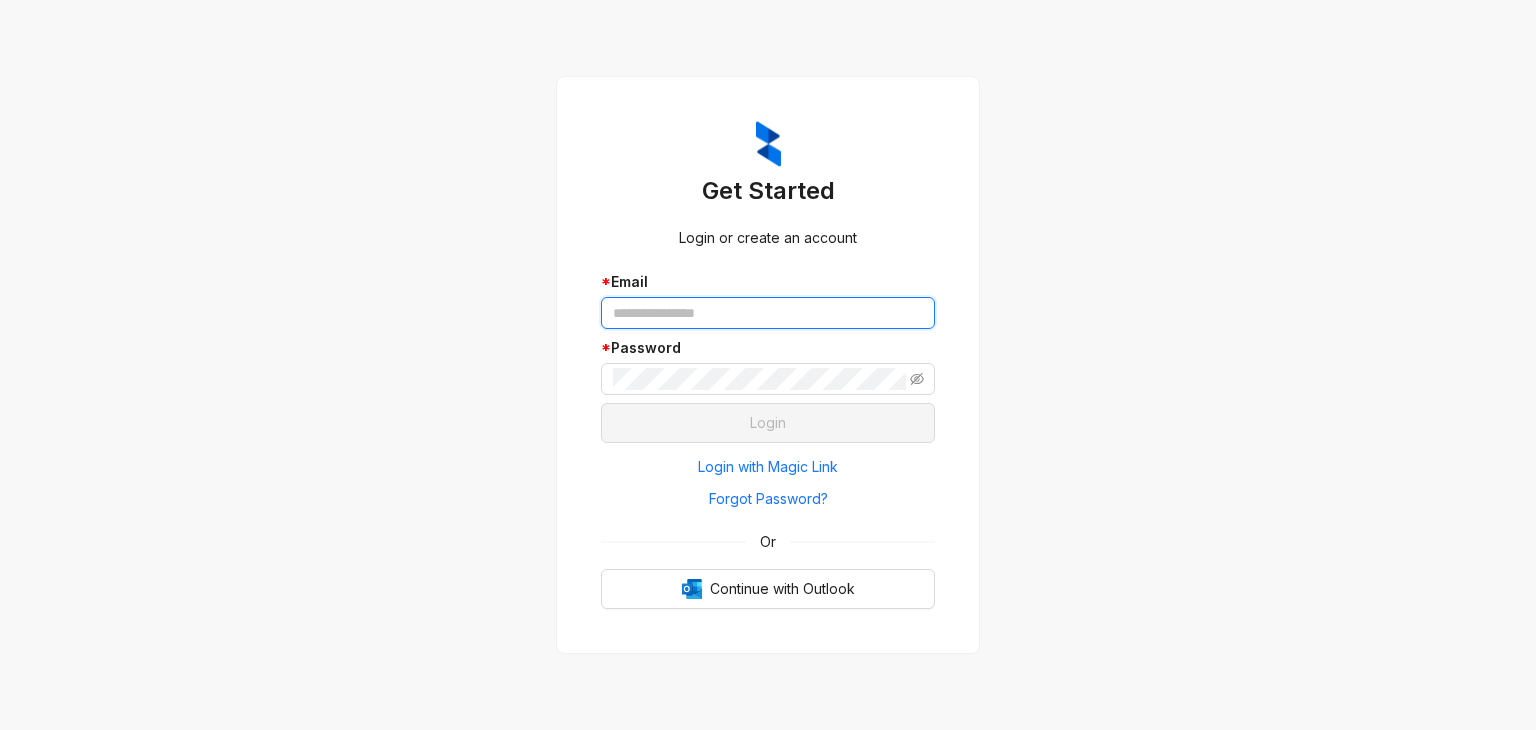 type on "**********" 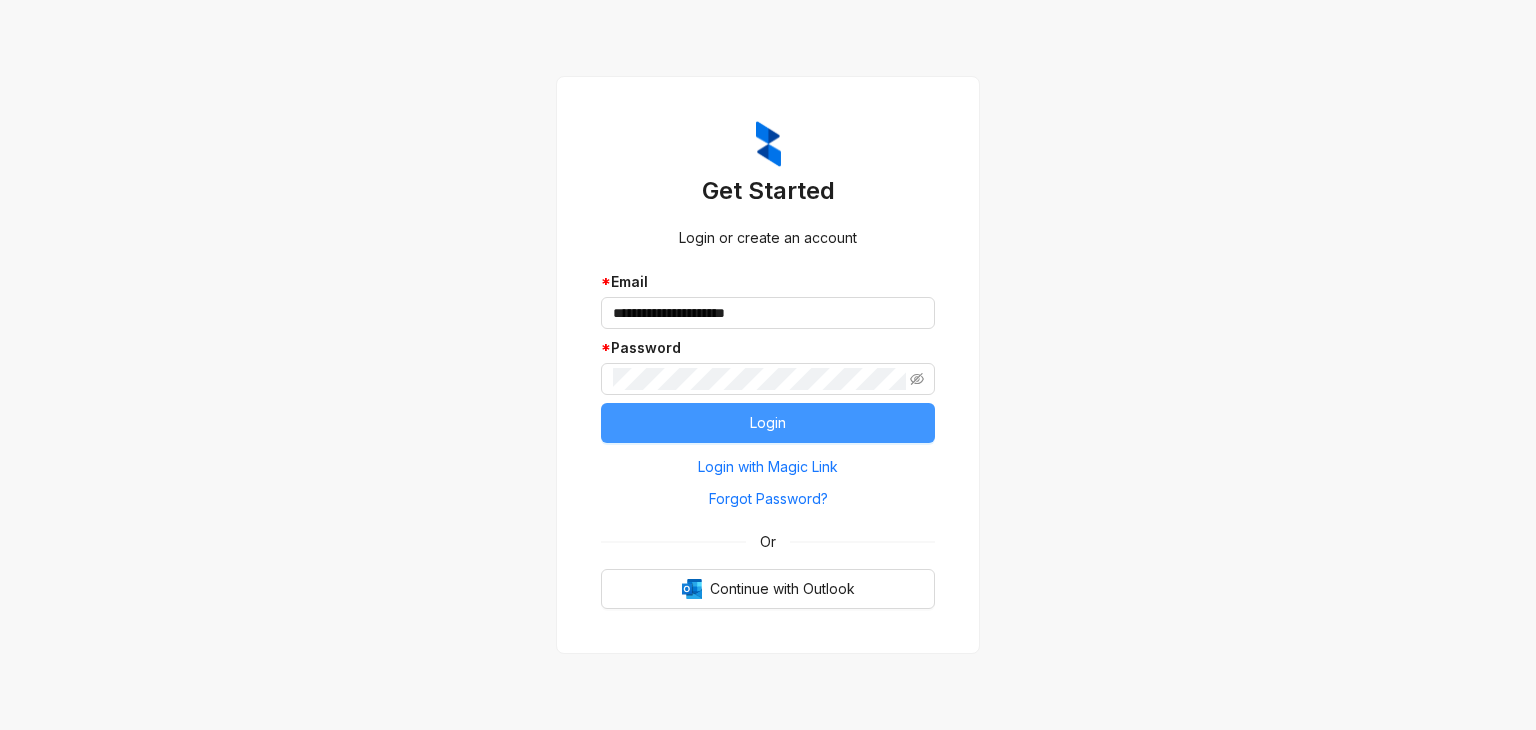 click on "Login" at bounding box center (768, 423) 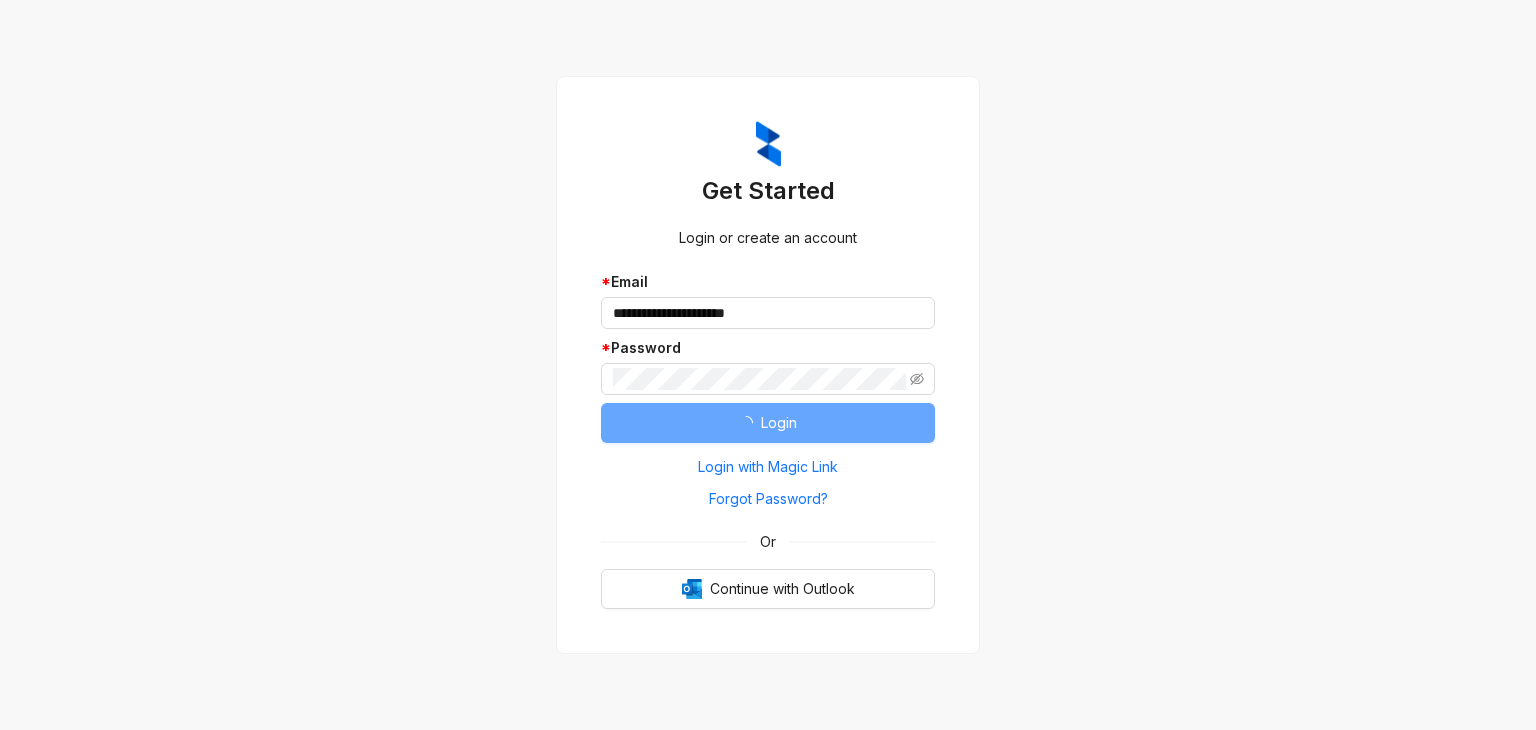 type 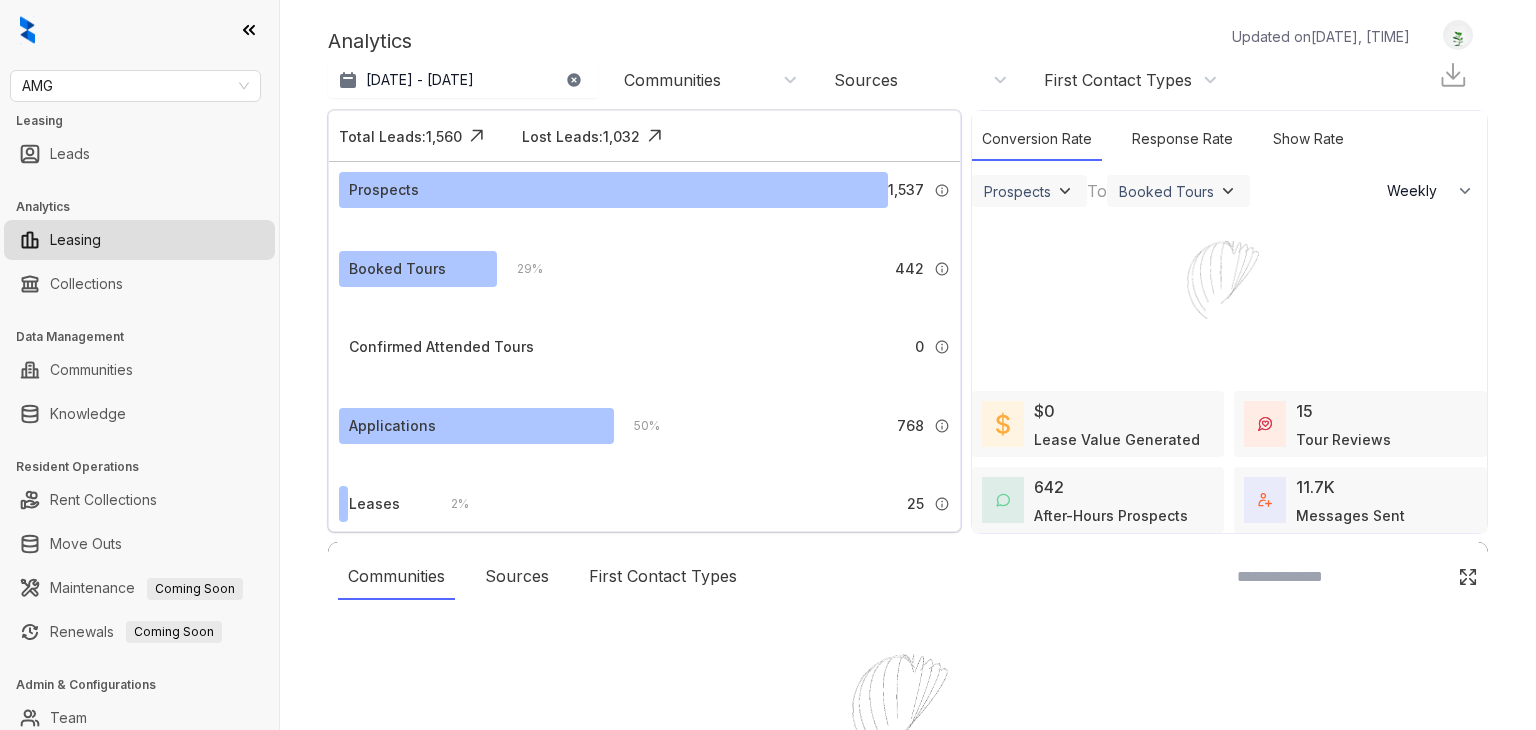 select on "******" 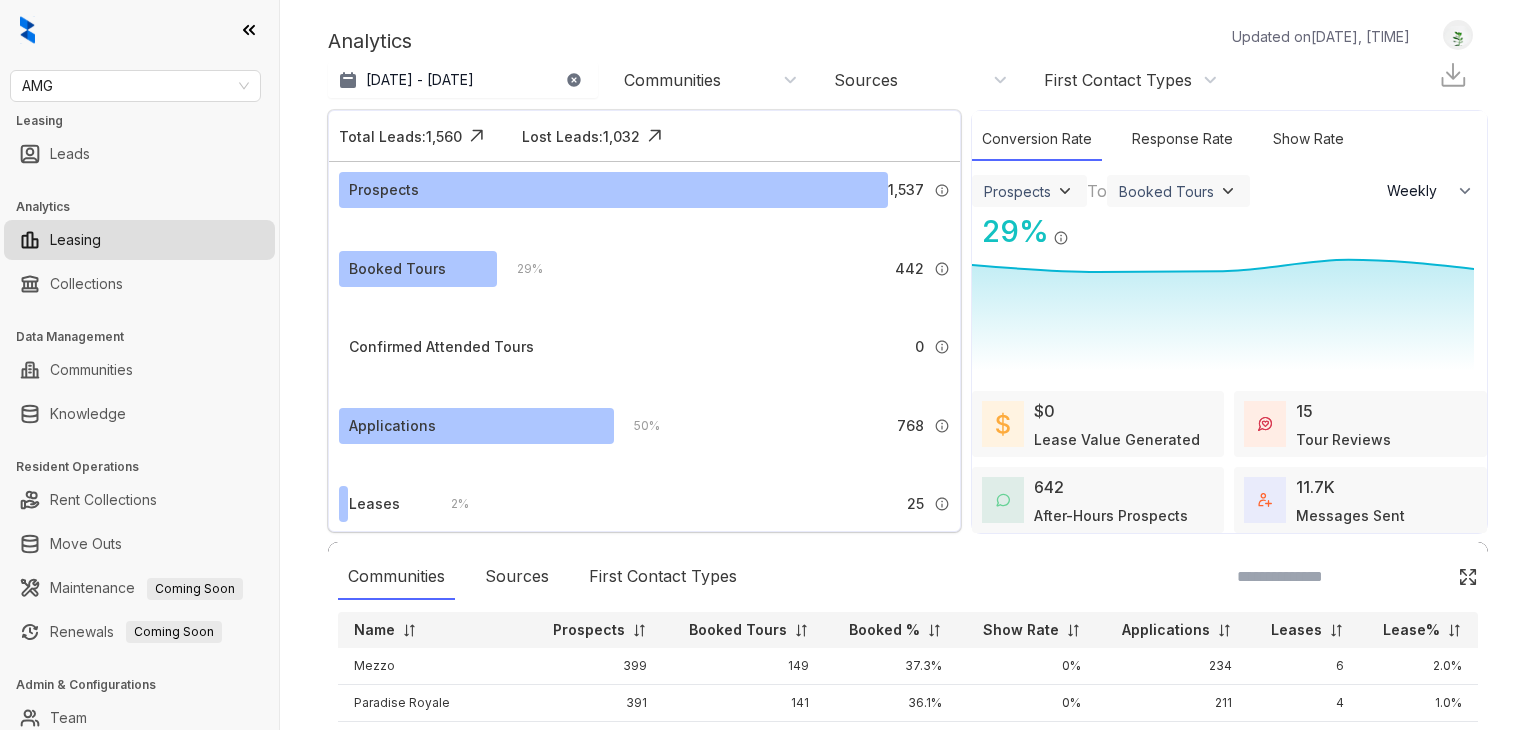 scroll, scrollTop: 0, scrollLeft: 0, axis: both 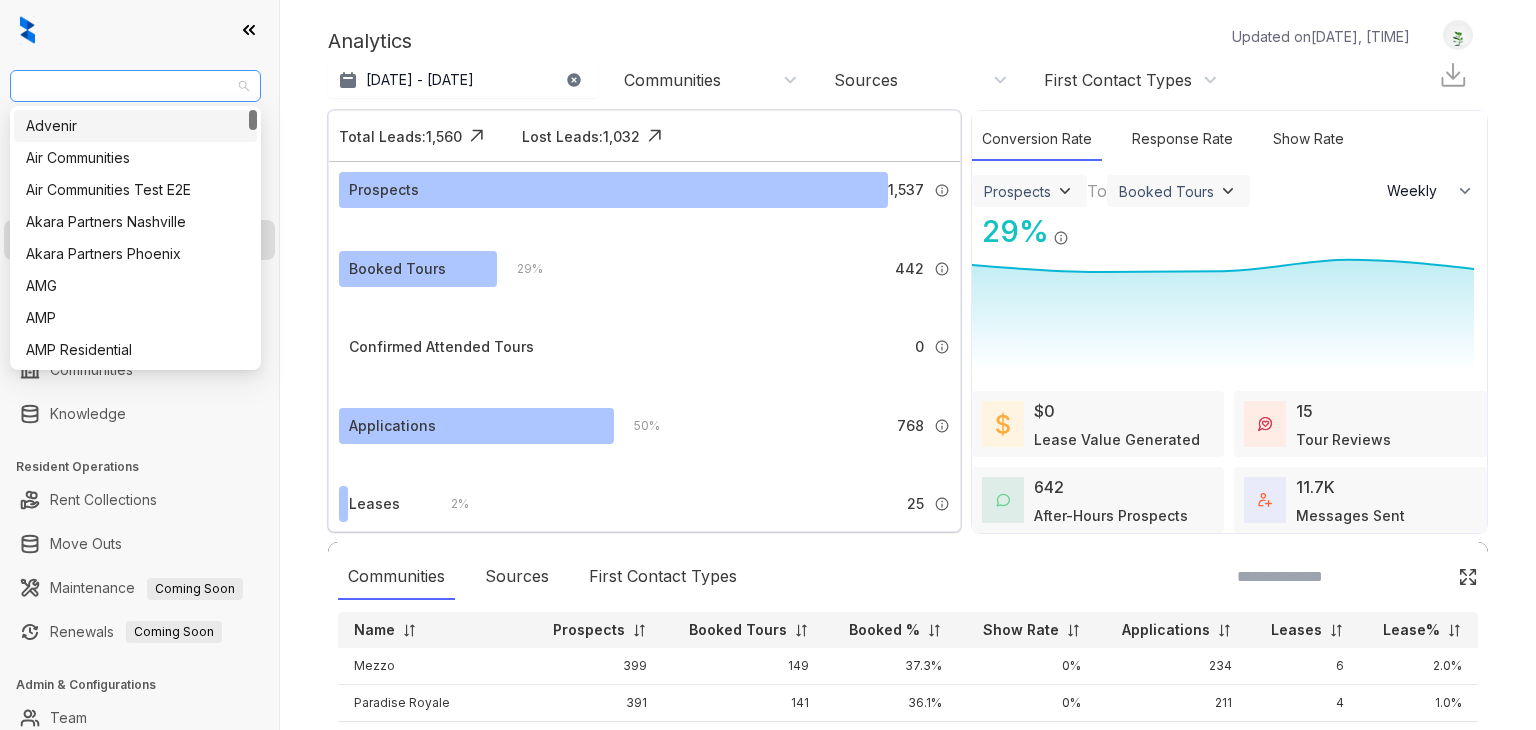 click on "AMG" at bounding box center (135, 86) 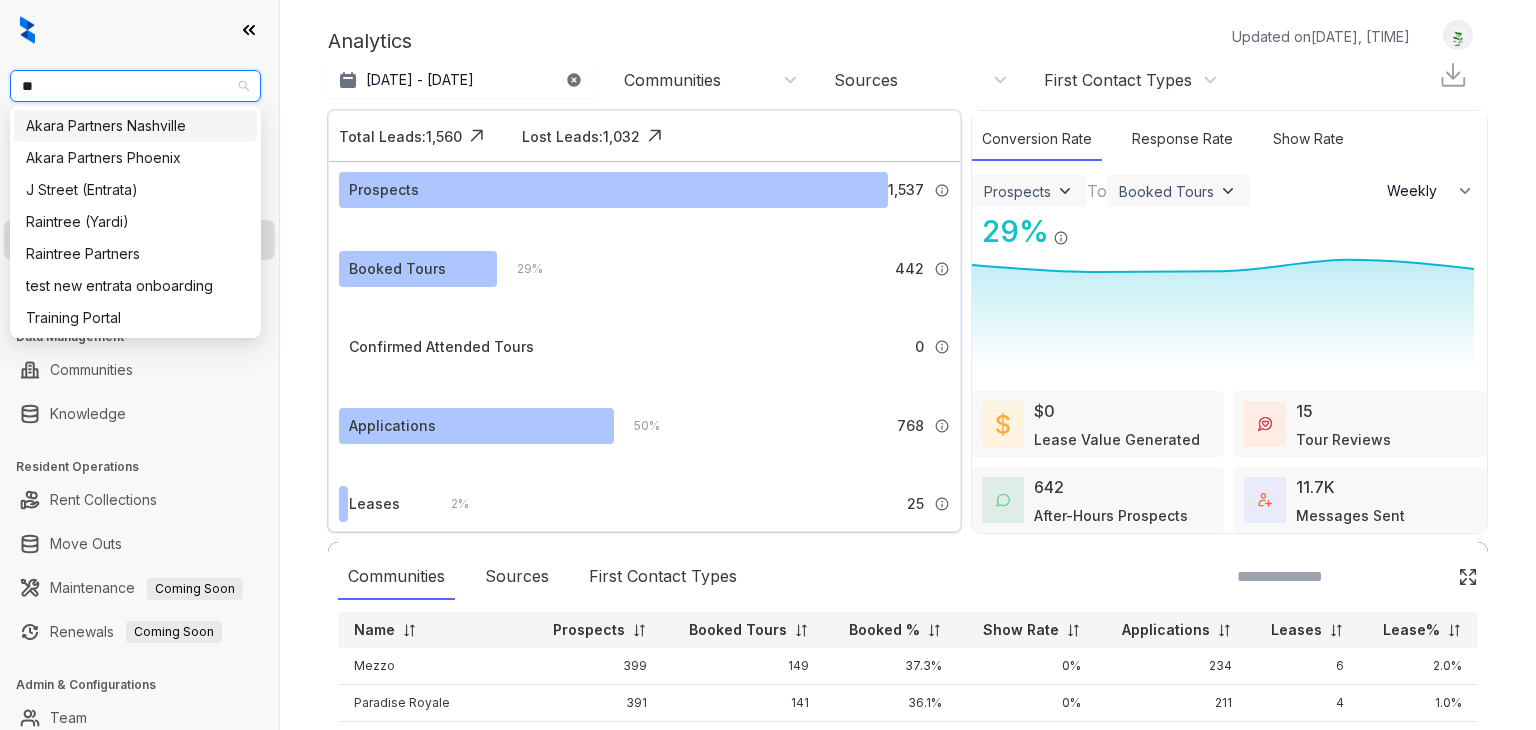 type on "***" 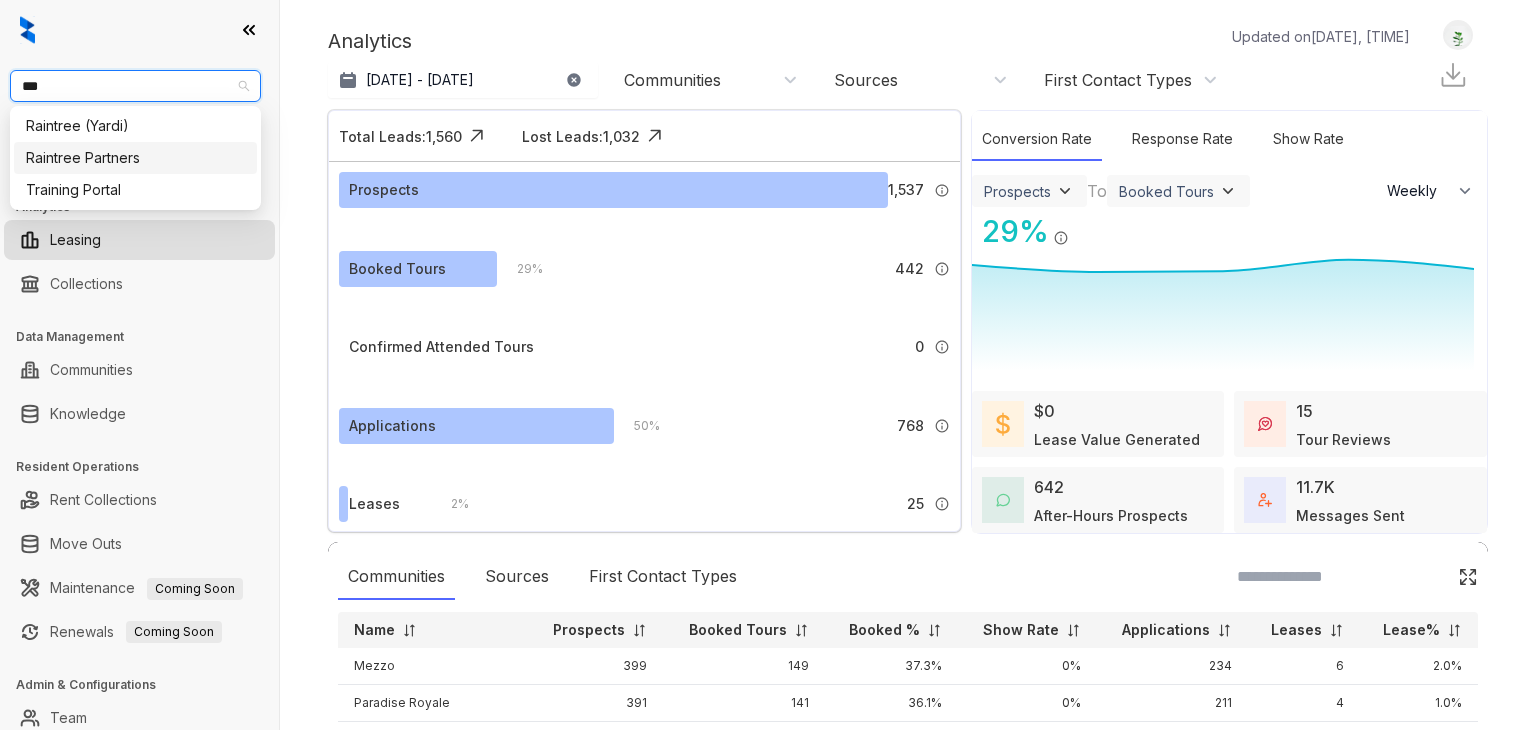 click on "Raintree Partners" at bounding box center [135, 158] 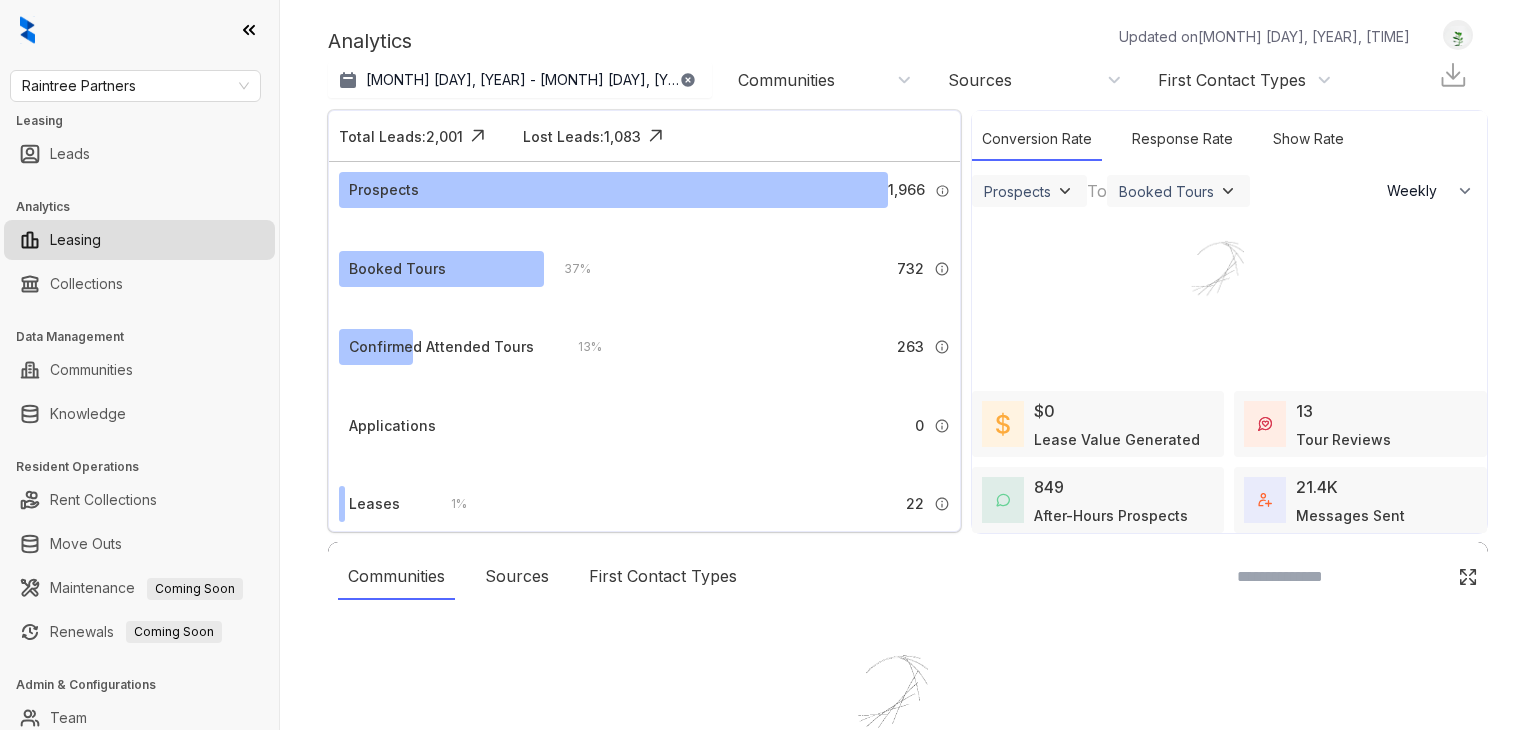 select on "******" 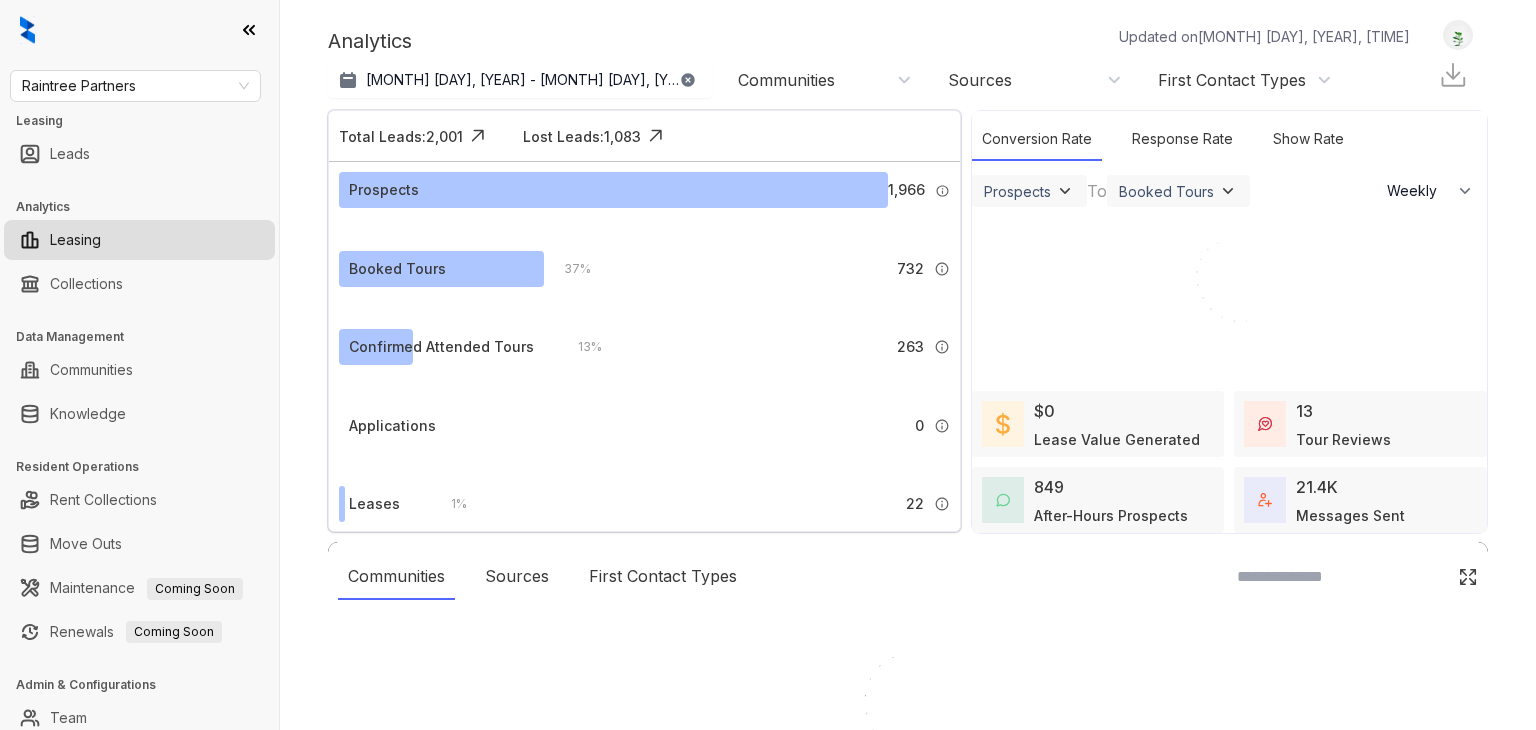 scroll, scrollTop: 0, scrollLeft: 0, axis: both 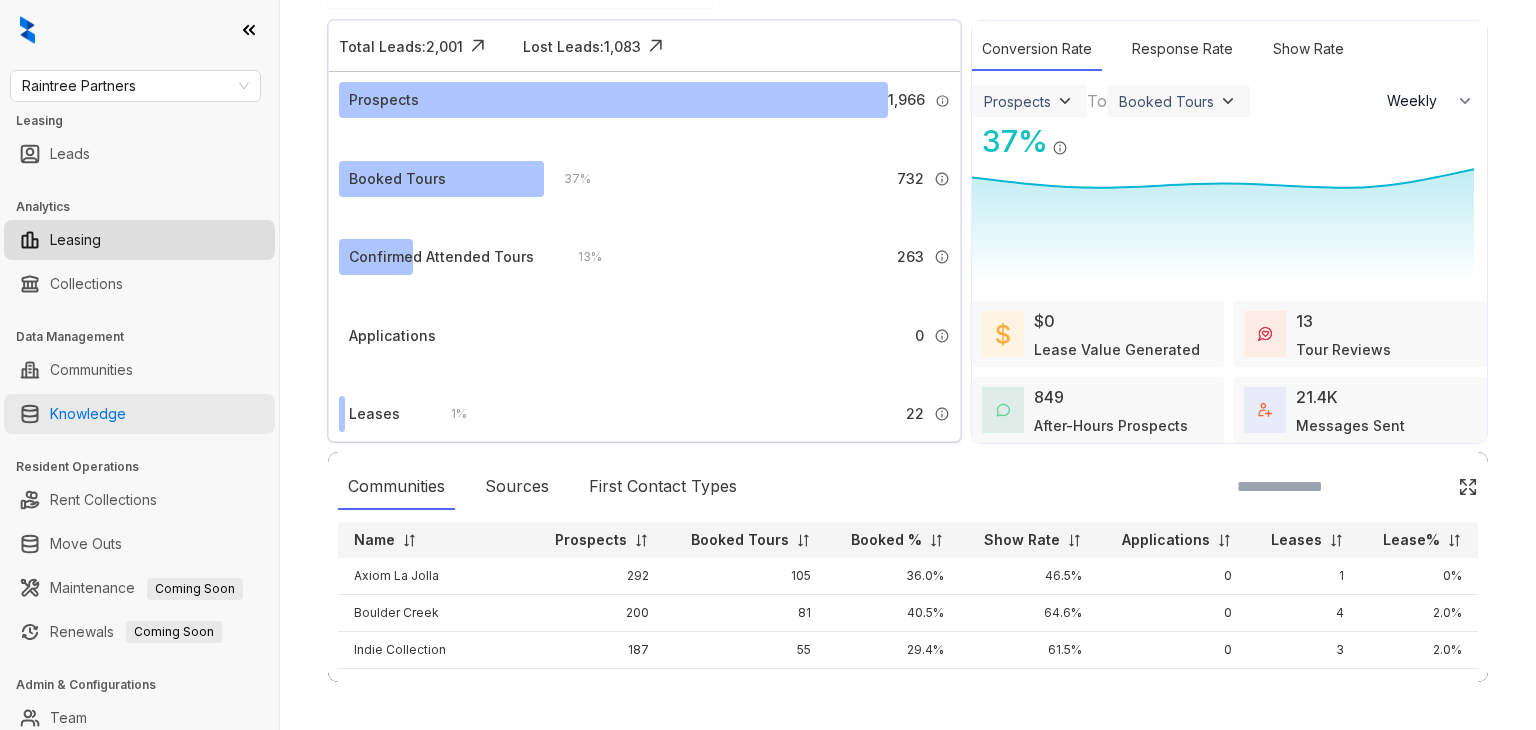 click on "Knowledge" at bounding box center [88, 414] 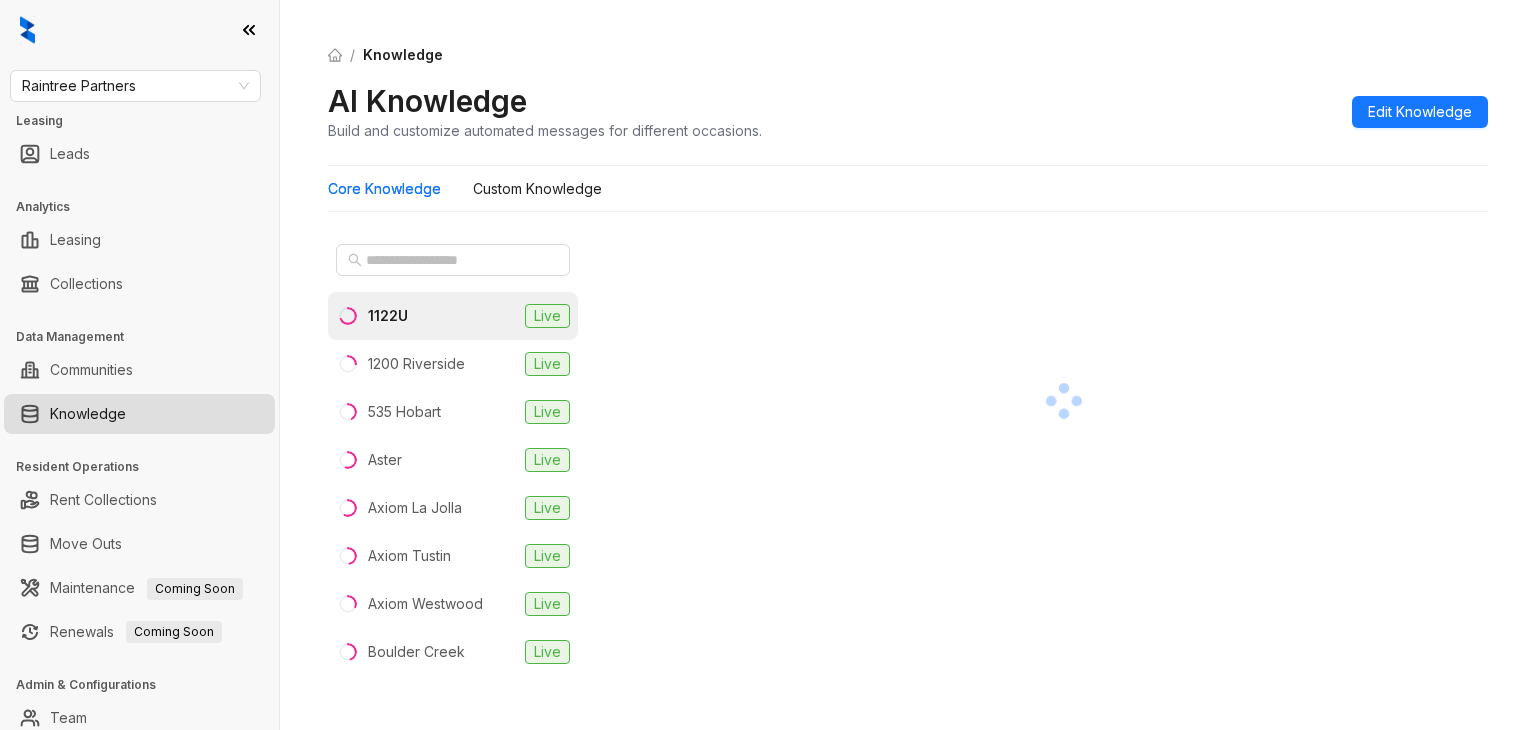 scroll, scrollTop: 0, scrollLeft: 0, axis: both 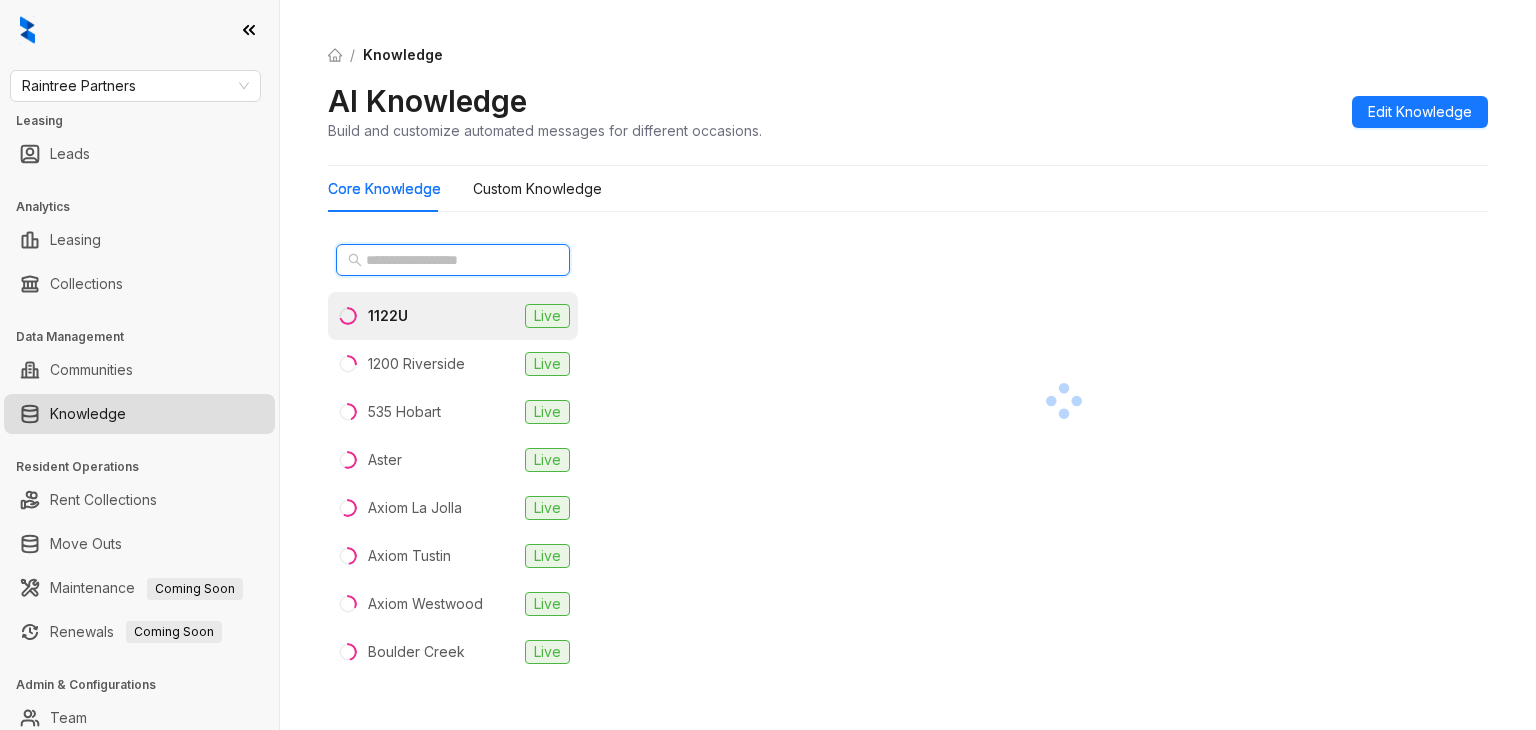 click at bounding box center (454, 260) 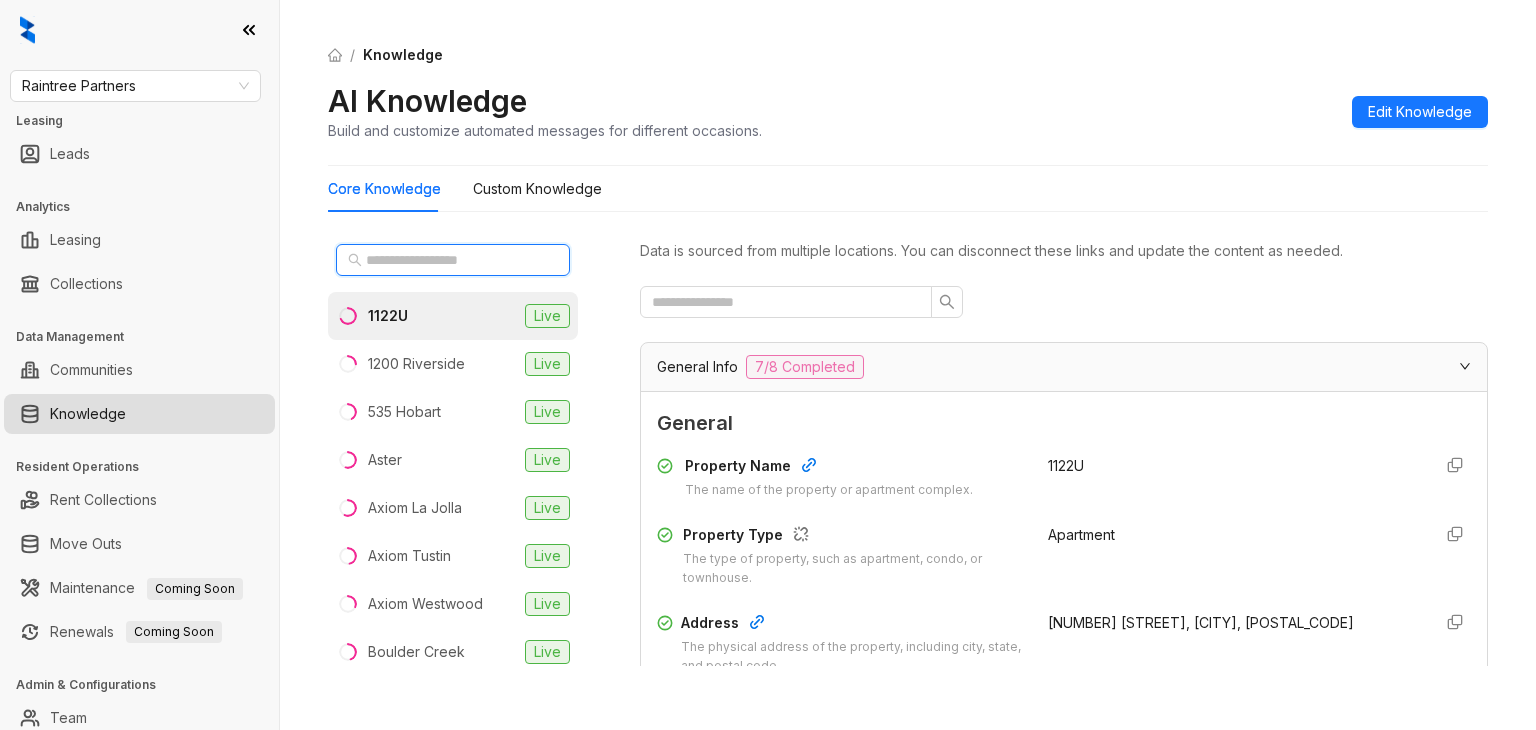 paste on "**********" 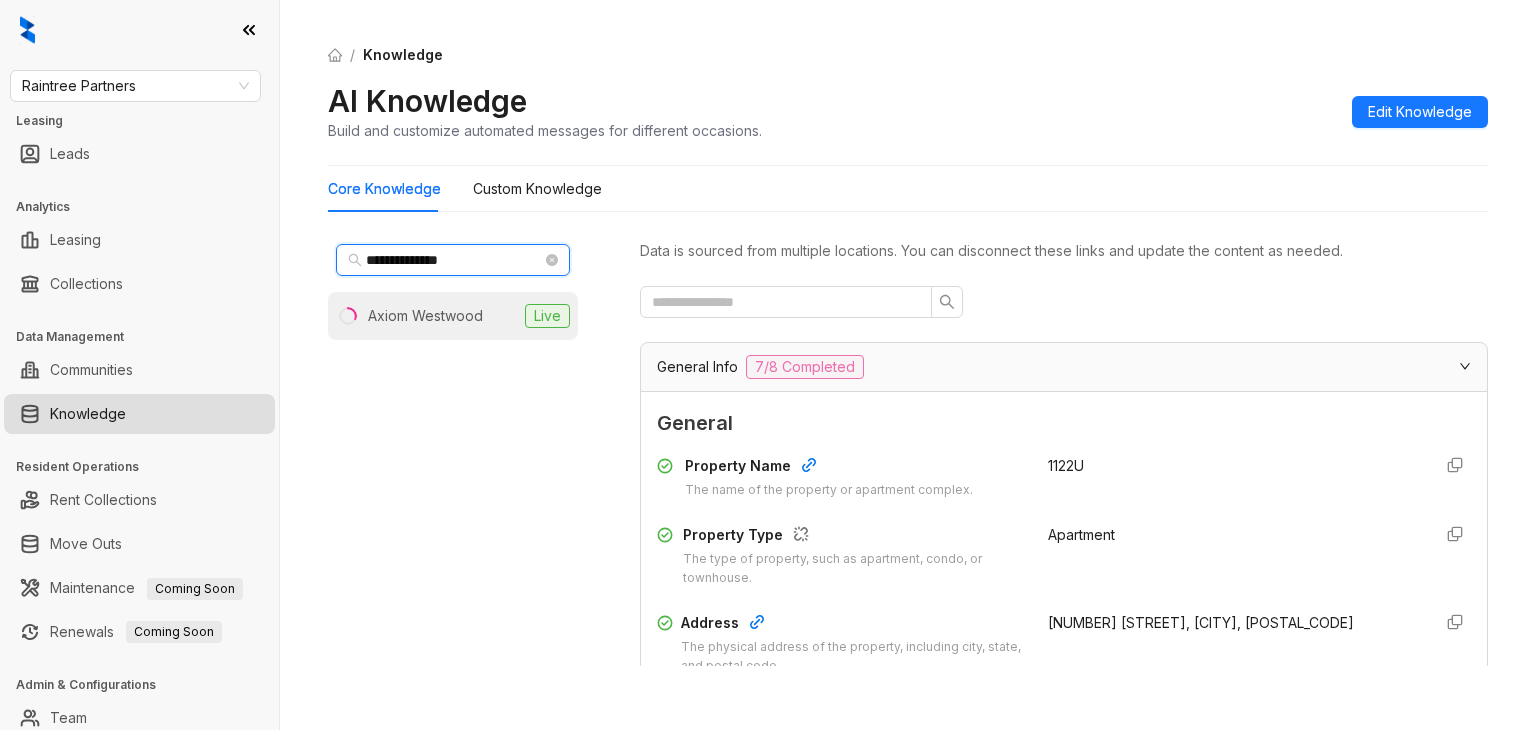type on "**********" 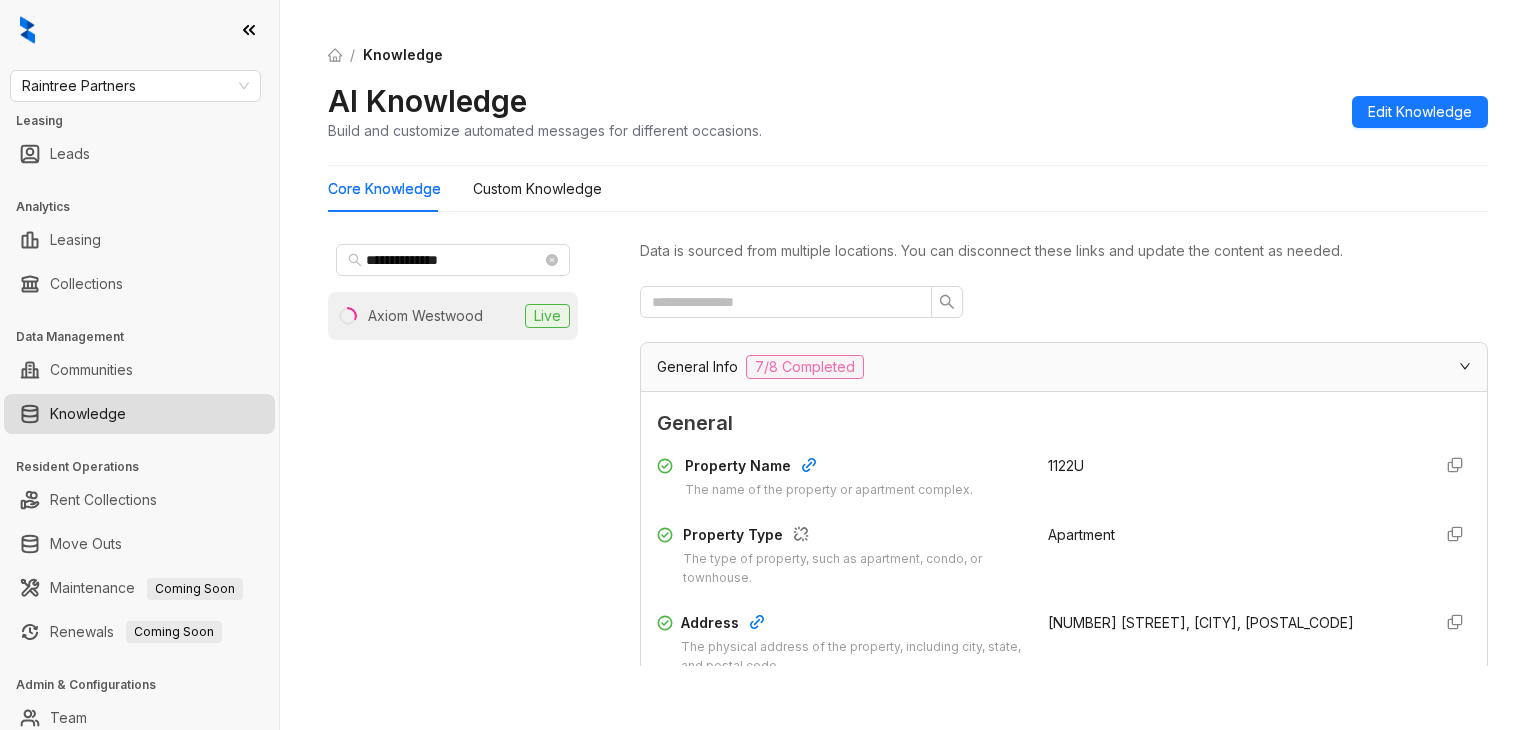 click on "Axiom Westwood Live" at bounding box center [453, 316] 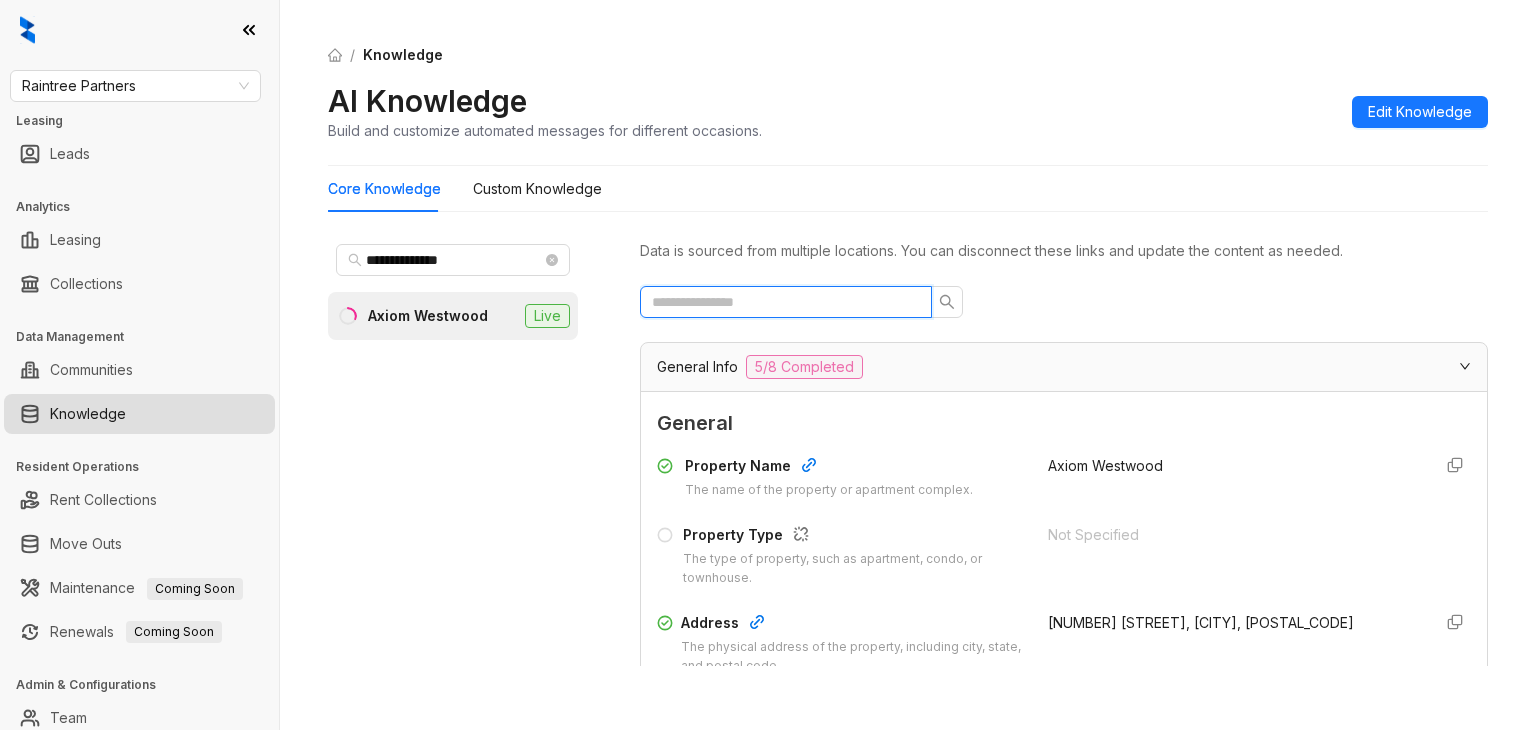 click at bounding box center [778, 302] 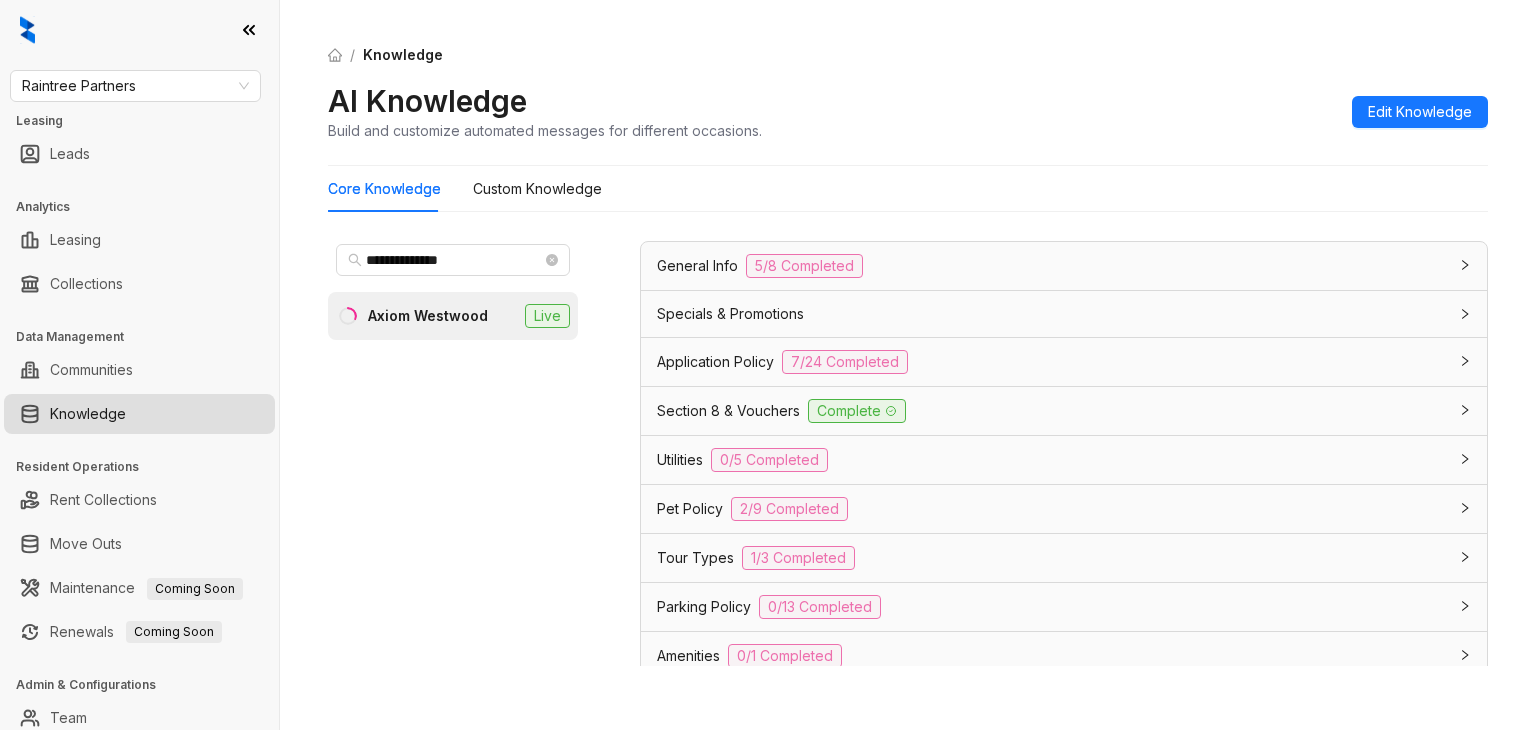 scroll, scrollTop: 100, scrollLeft: 0, axis: vertical 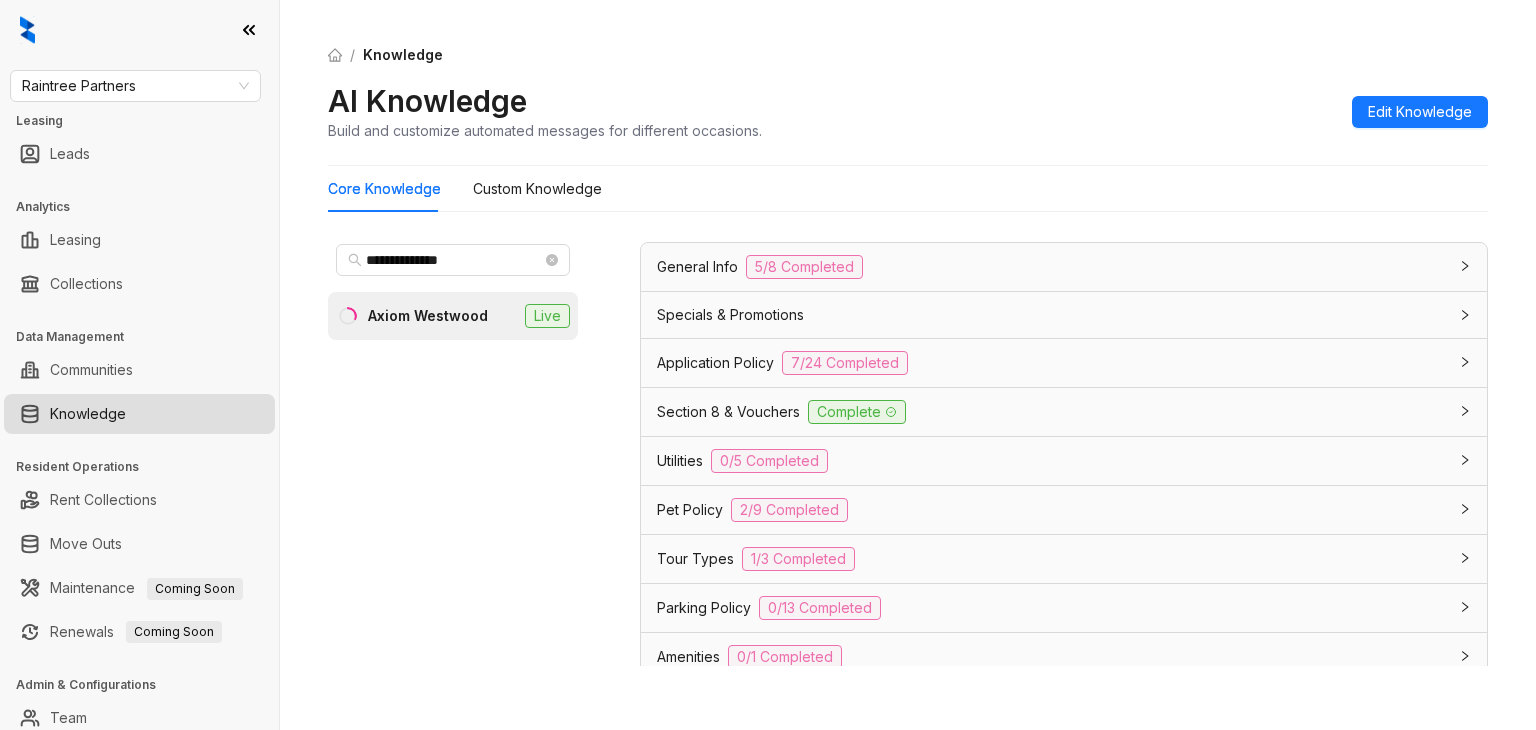 type on "*******" 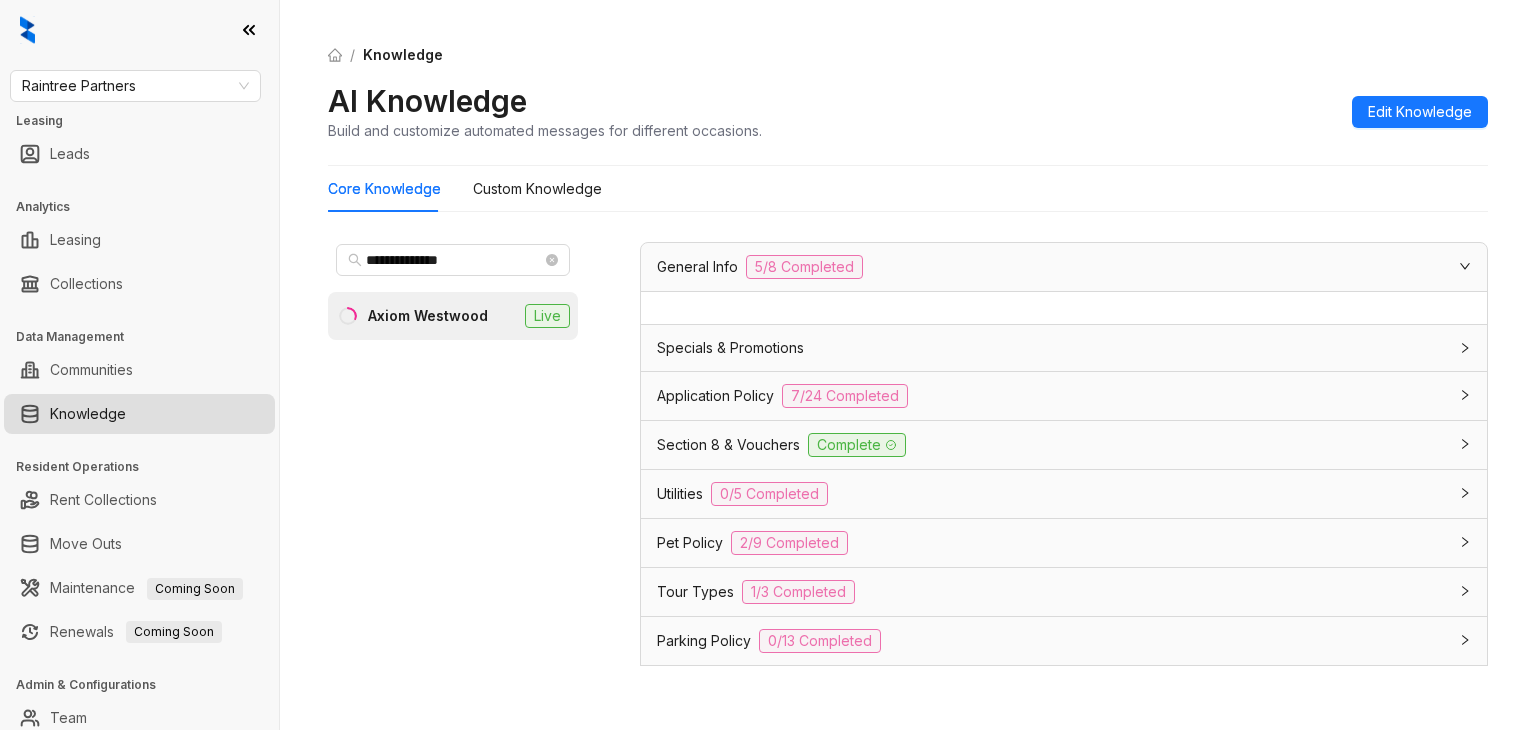 click on "Specials & Promotions" at bounding box center [730, 348] 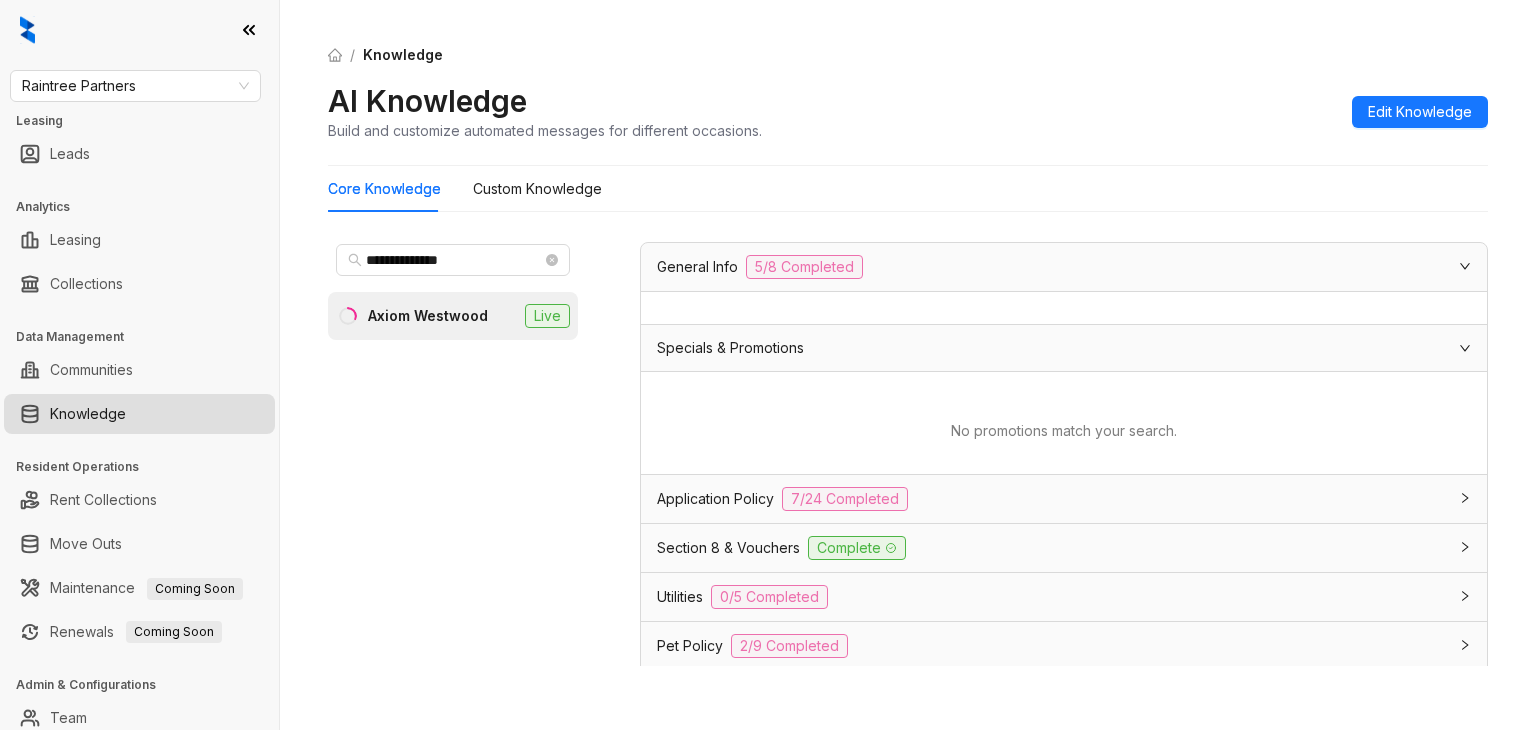 click on "Application Policy 7/24 Completed" at bounding box center (1064, 499) 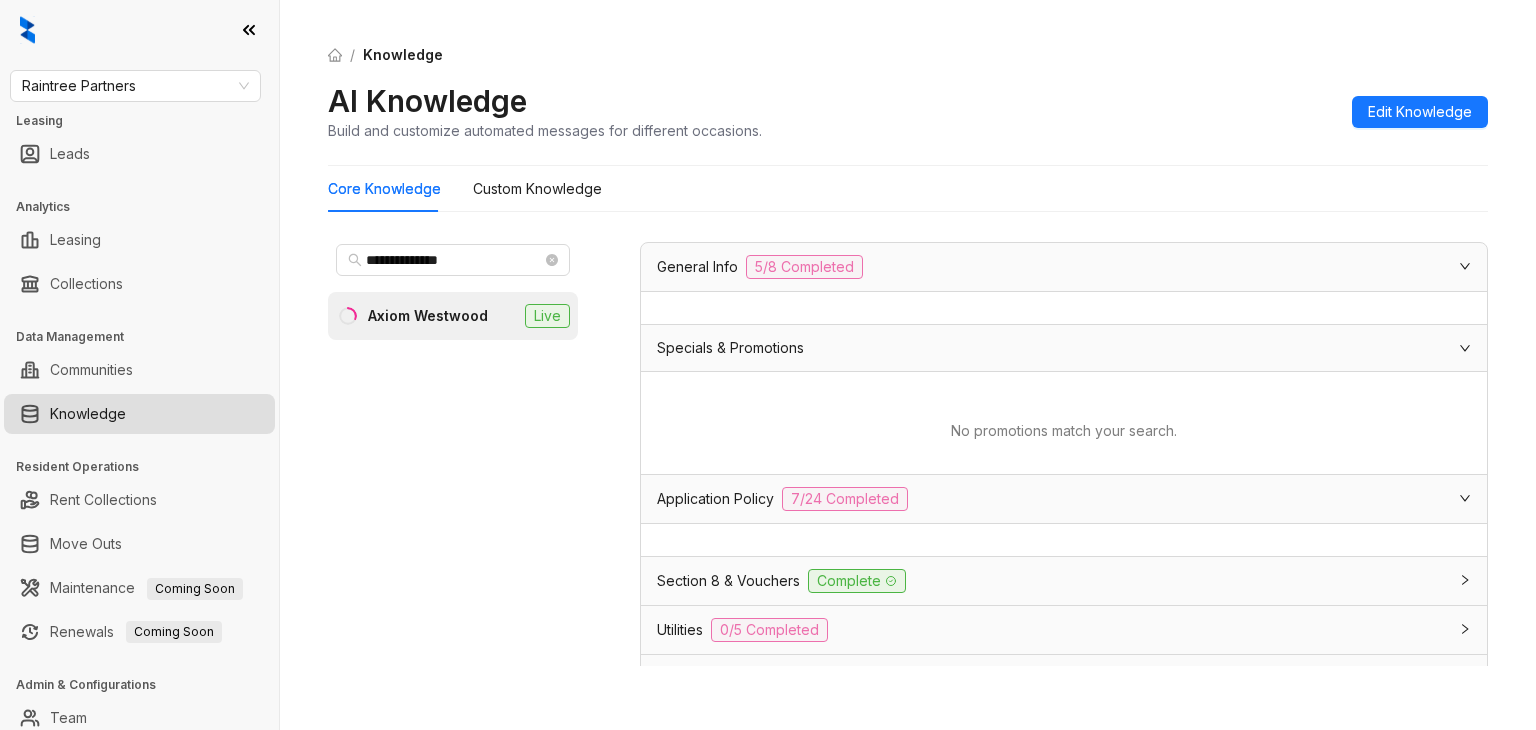 scroll, scrollTop: 200, scrollLeft: 0, axis: vertical 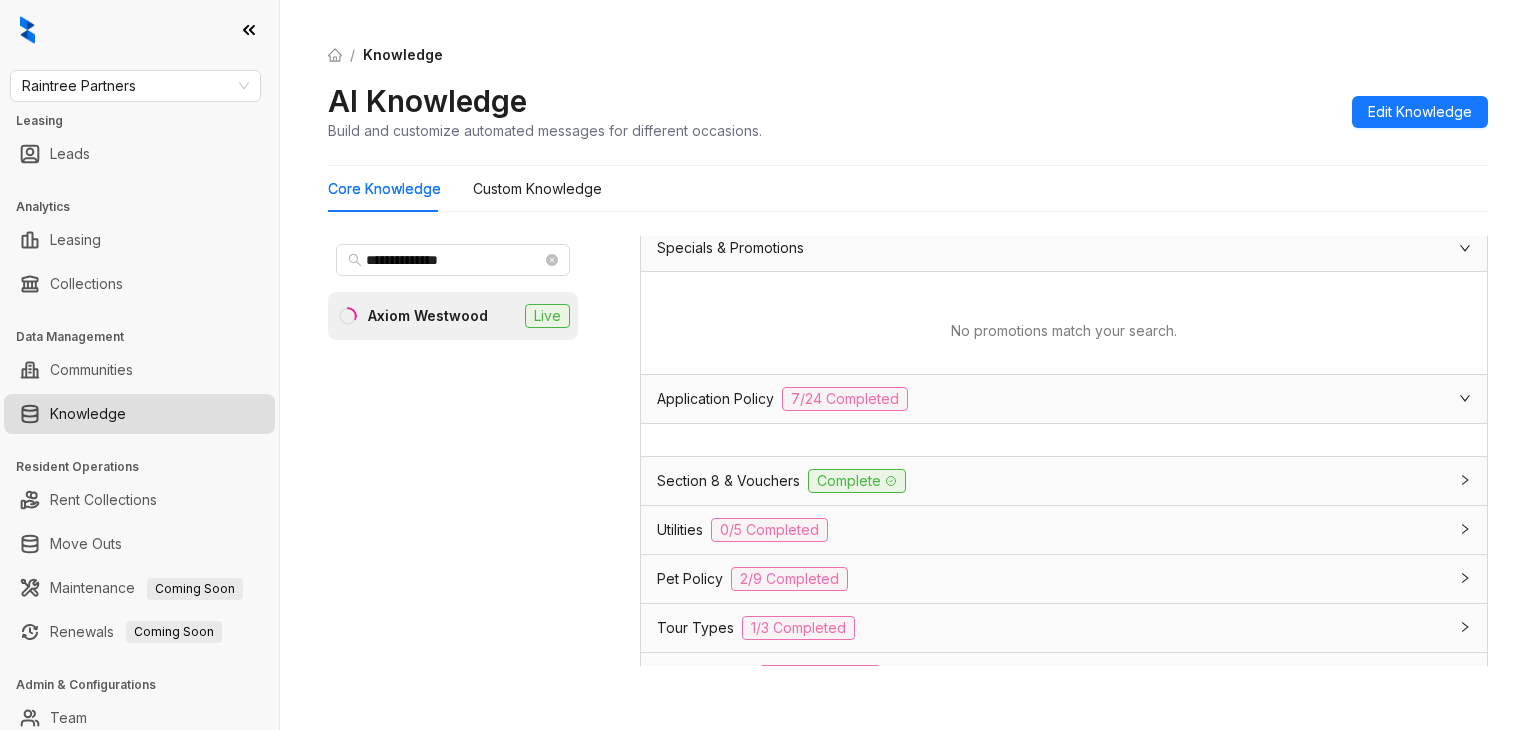 click on "Section 8 & Vouchers" at bounding box center [728, 481] 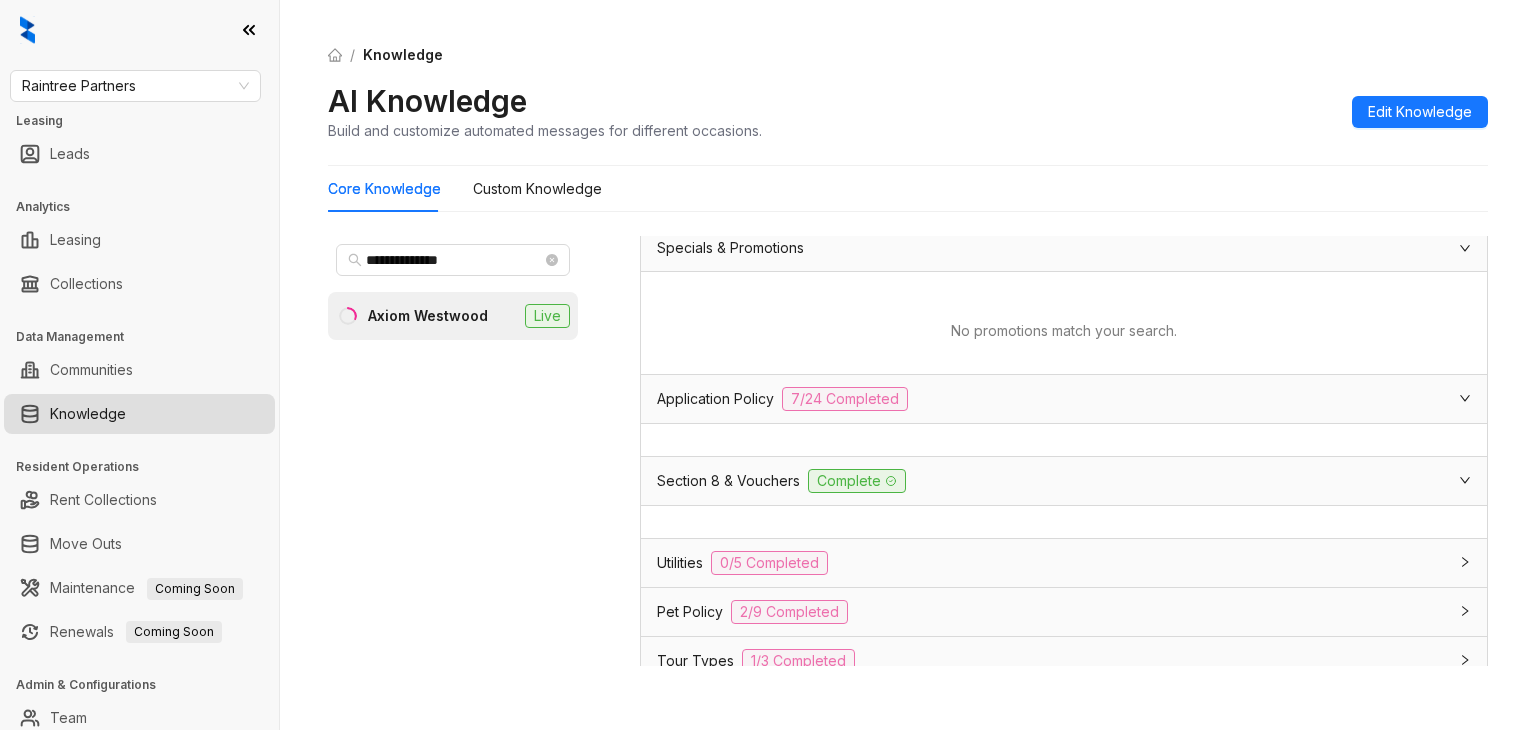 drag, startPoint x: 667, startPoint y: 553, endPoint x: 679, endPoint y: 555, distance: 12.165525 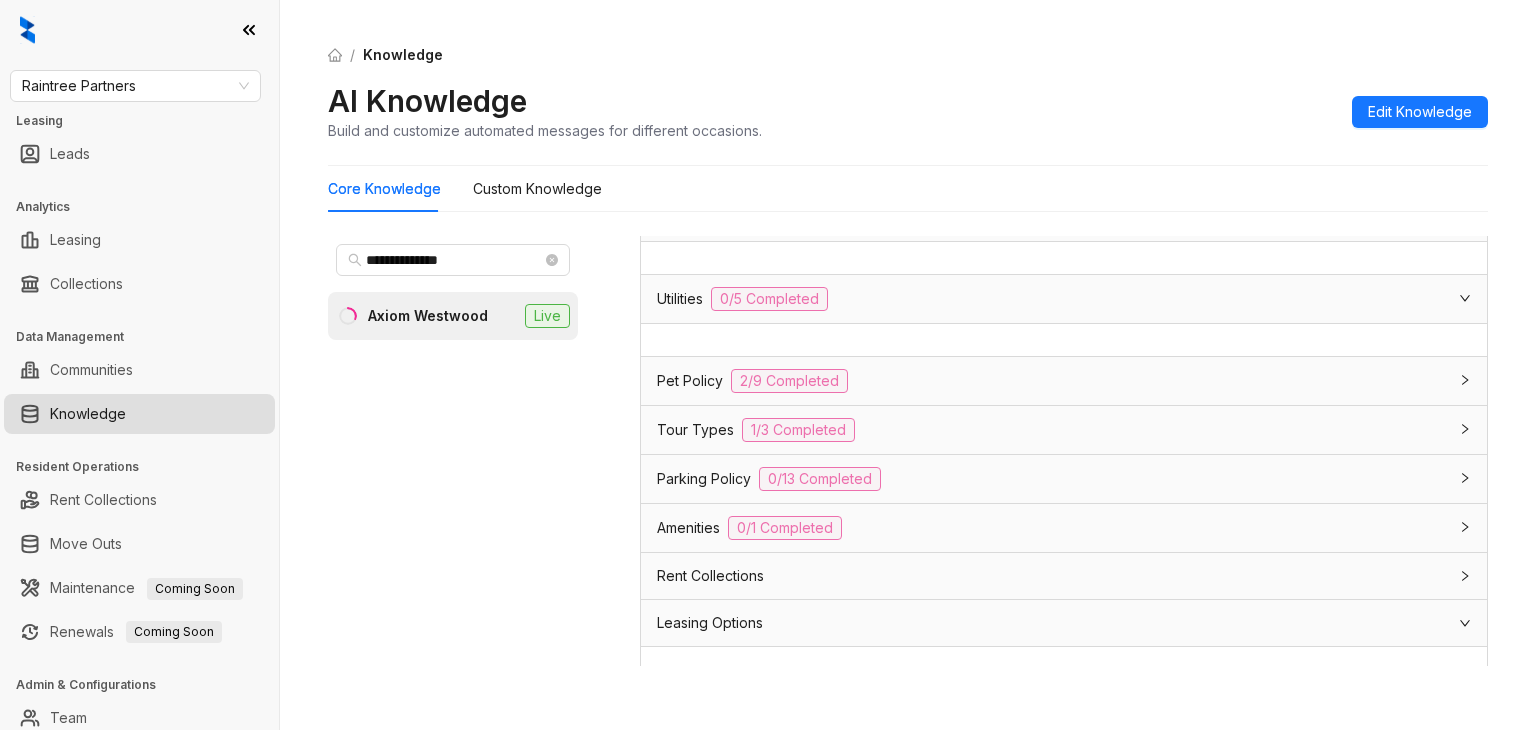 scroll, scrollTop: 500, scrollLeft: 0, axis: vertical 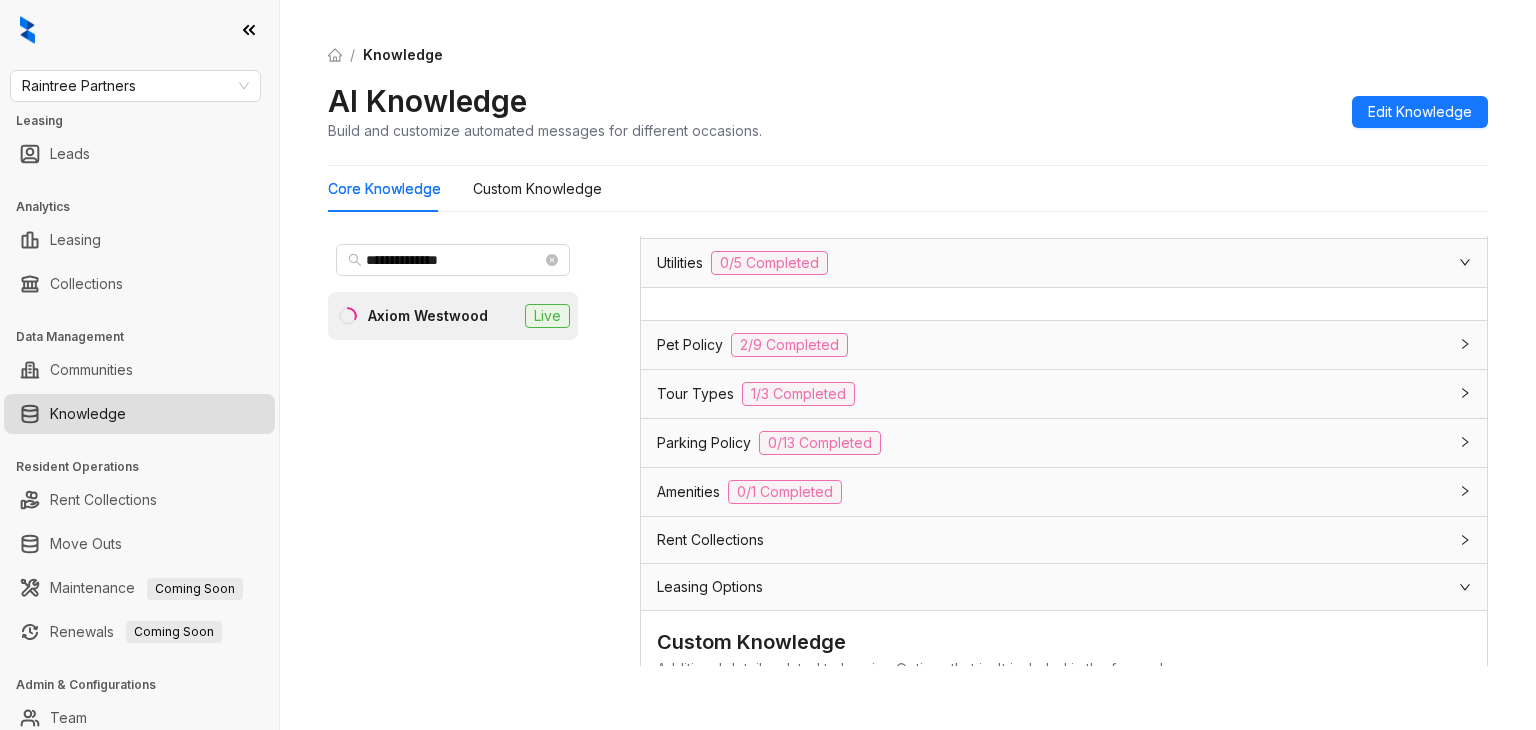 click on "Rent Collections" at bounding box center (710, 540) 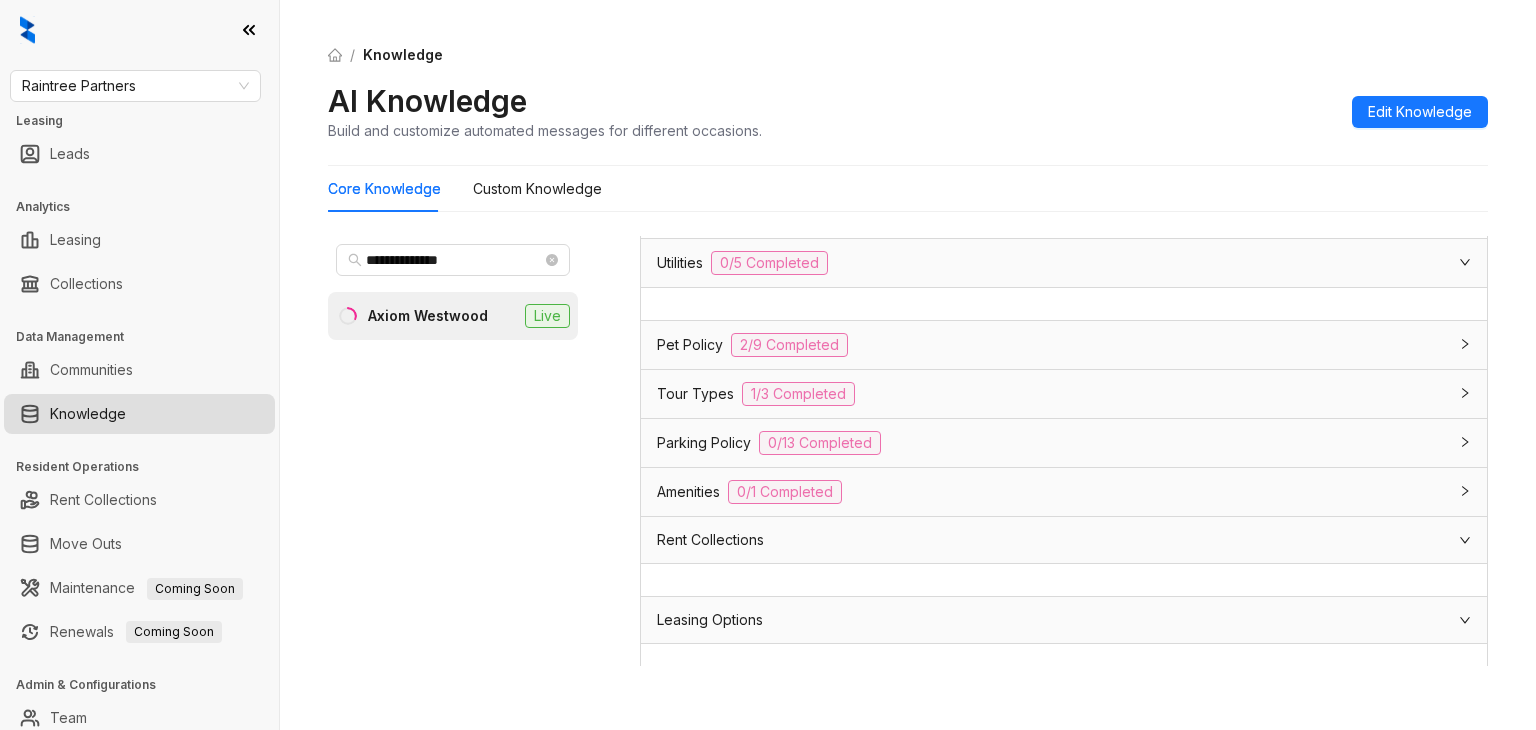 click on "Amenities" at bounding box center [688, 492] 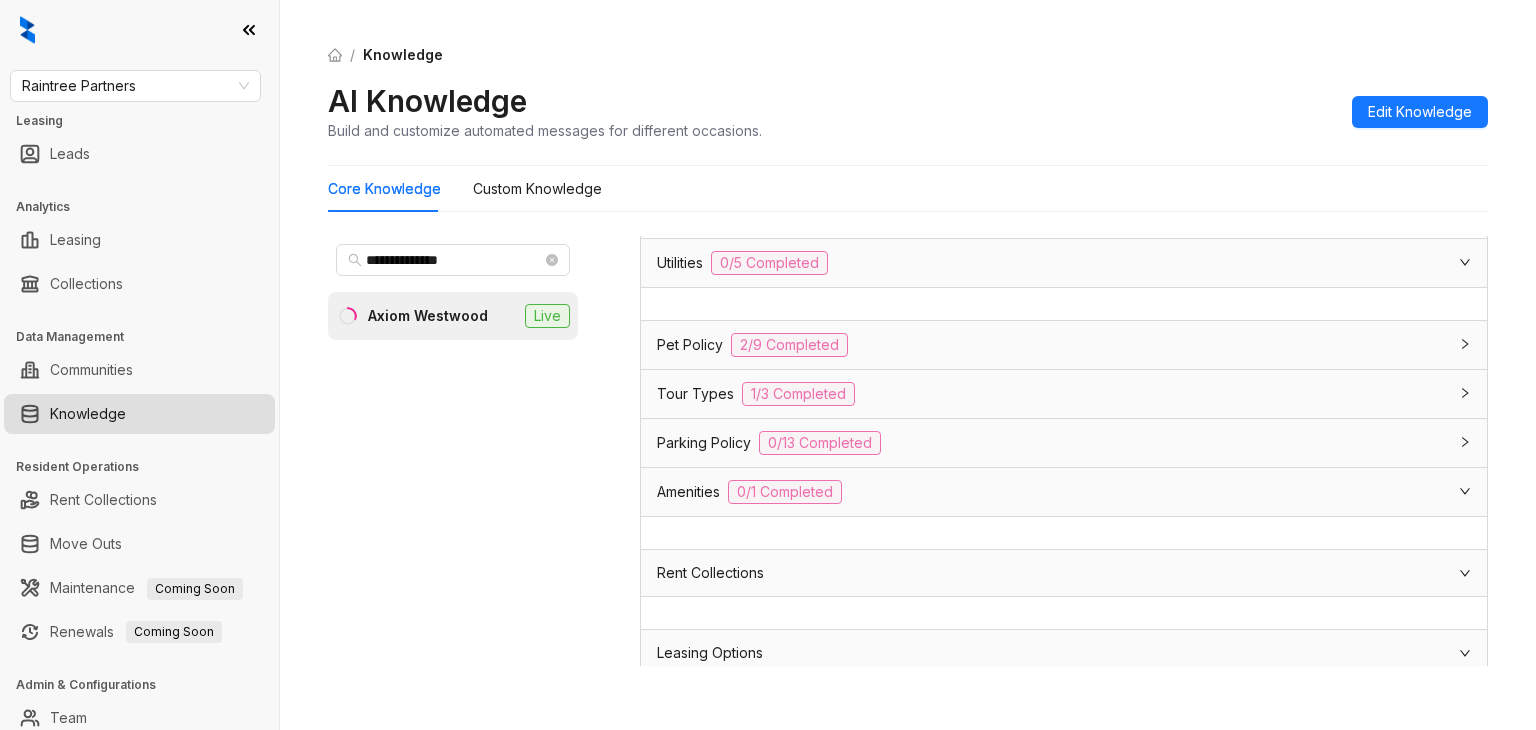 click on "Amenities 0/1 Completed" at bounding box center [1064, 492] 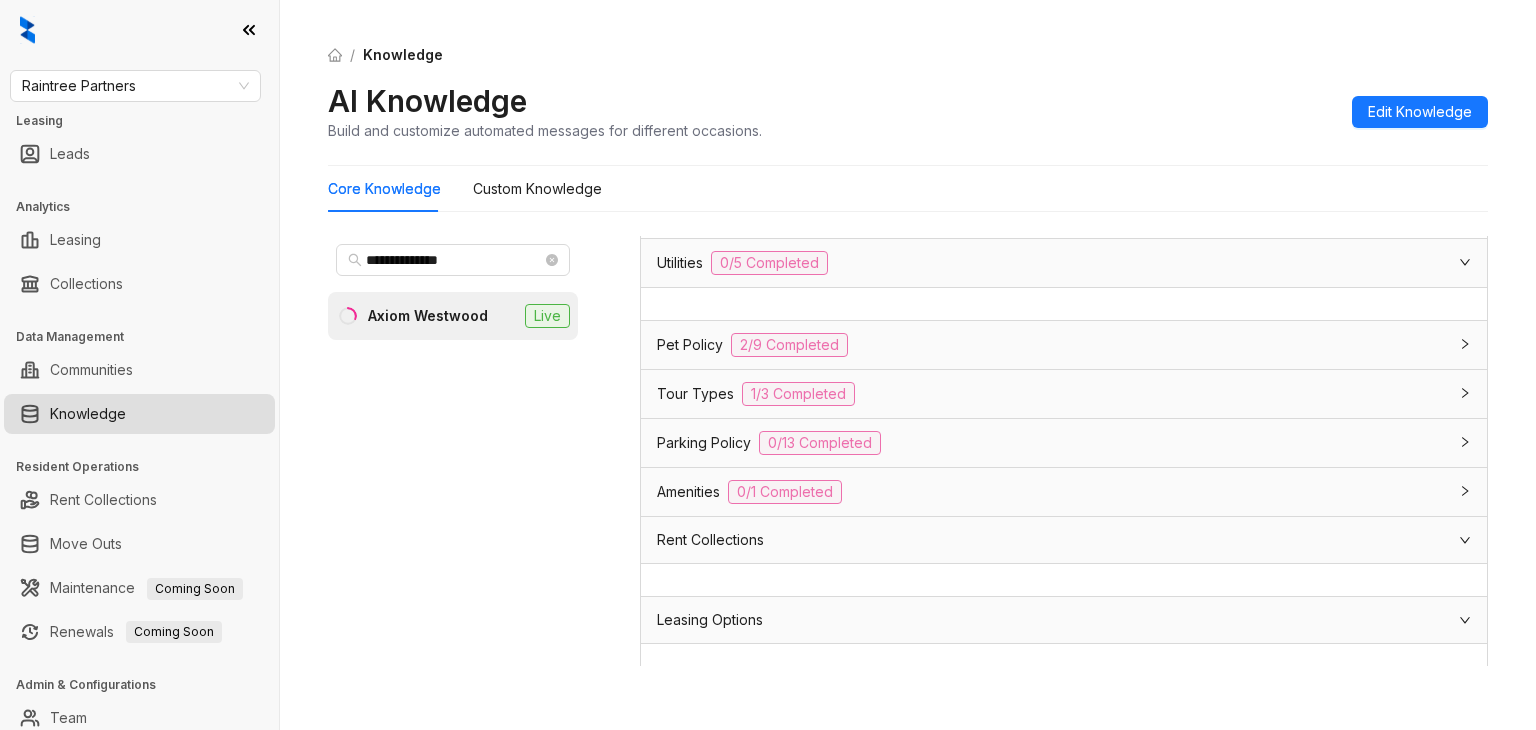 click on "Parking Policy" at bounding box center [704, 443] 